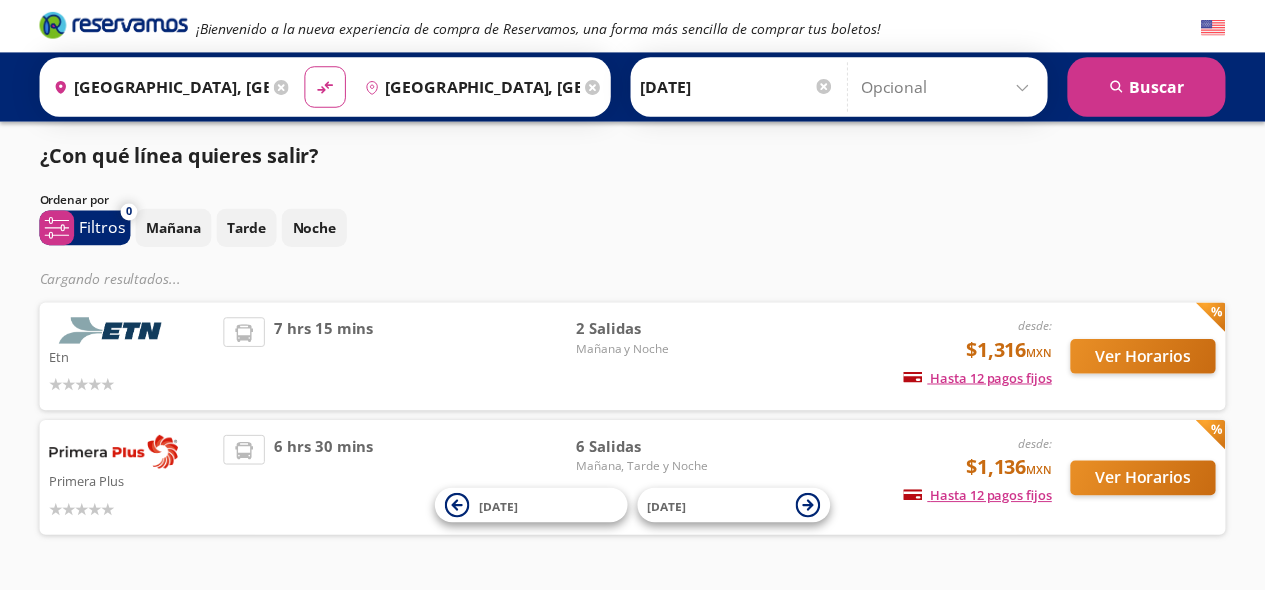 scroll, scrollTop: 0, scrollLeft: 0, axis: both 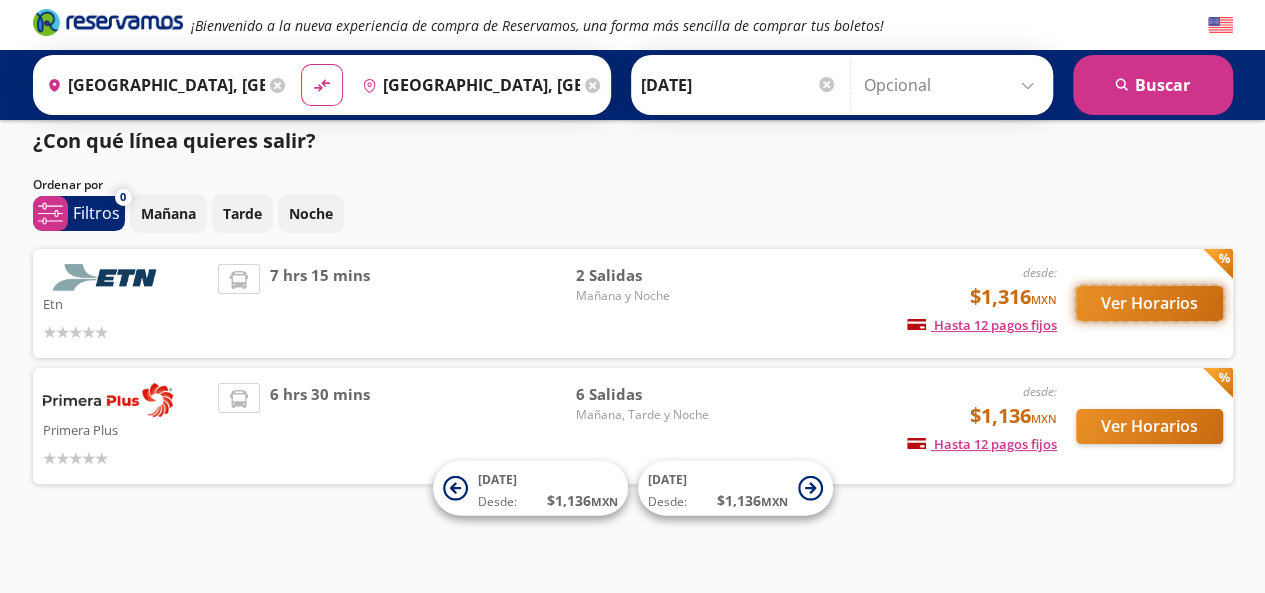 click on "Ver Horarios" at bounding box center [1149, 303] 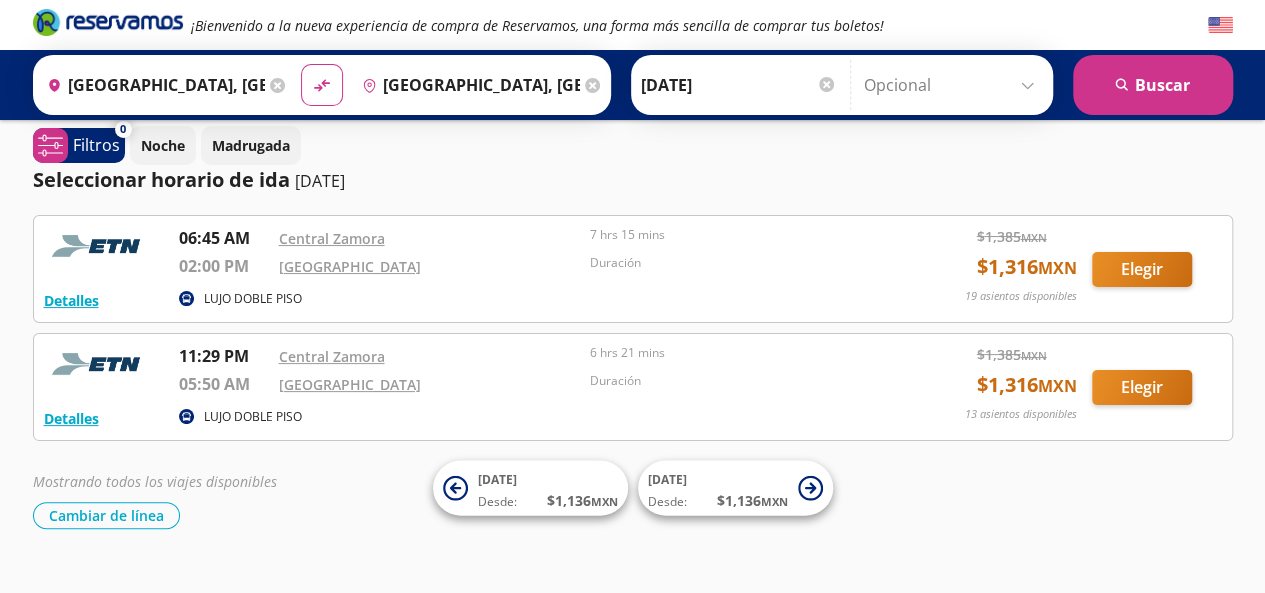 scroll, scrollTop: 0, scrollLeft: 0, axis: both 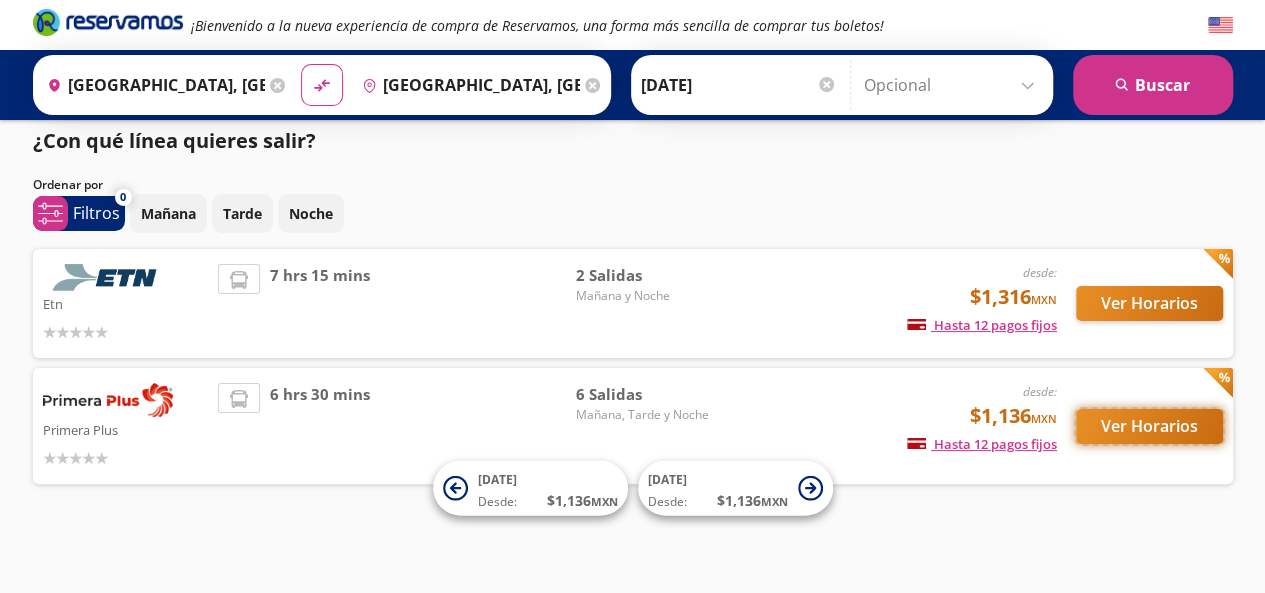 click on "Ver Horarios" at bounding box center [1149, 426] 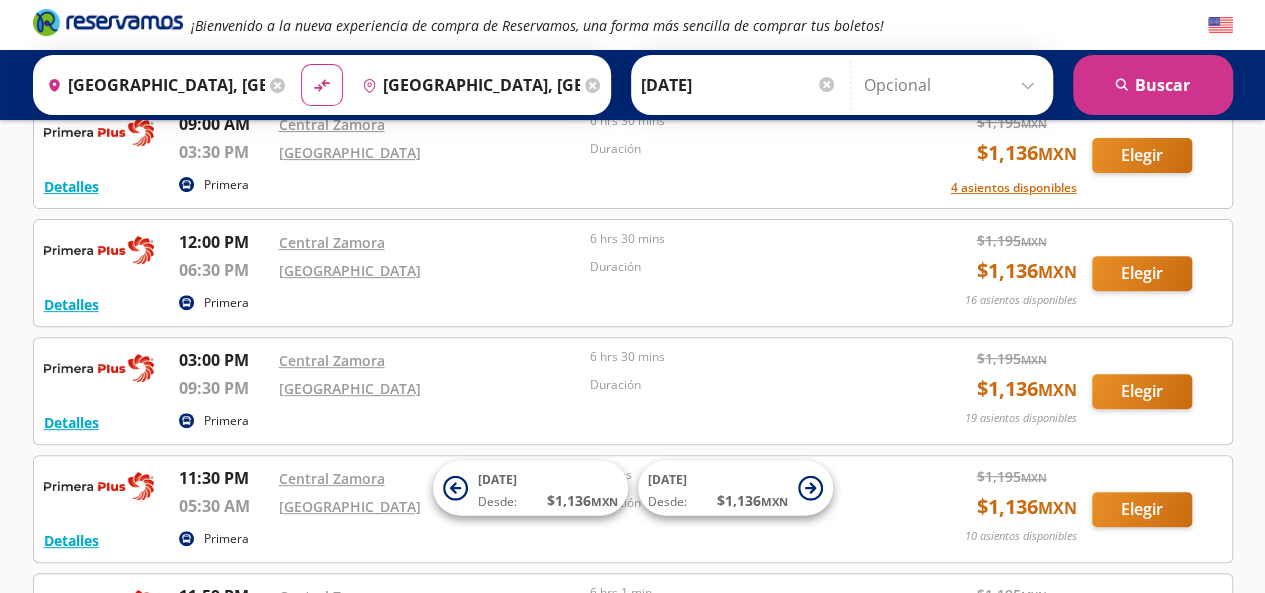 scroll, scrollTop: 240, scrollLeft: 0, axis: vertical 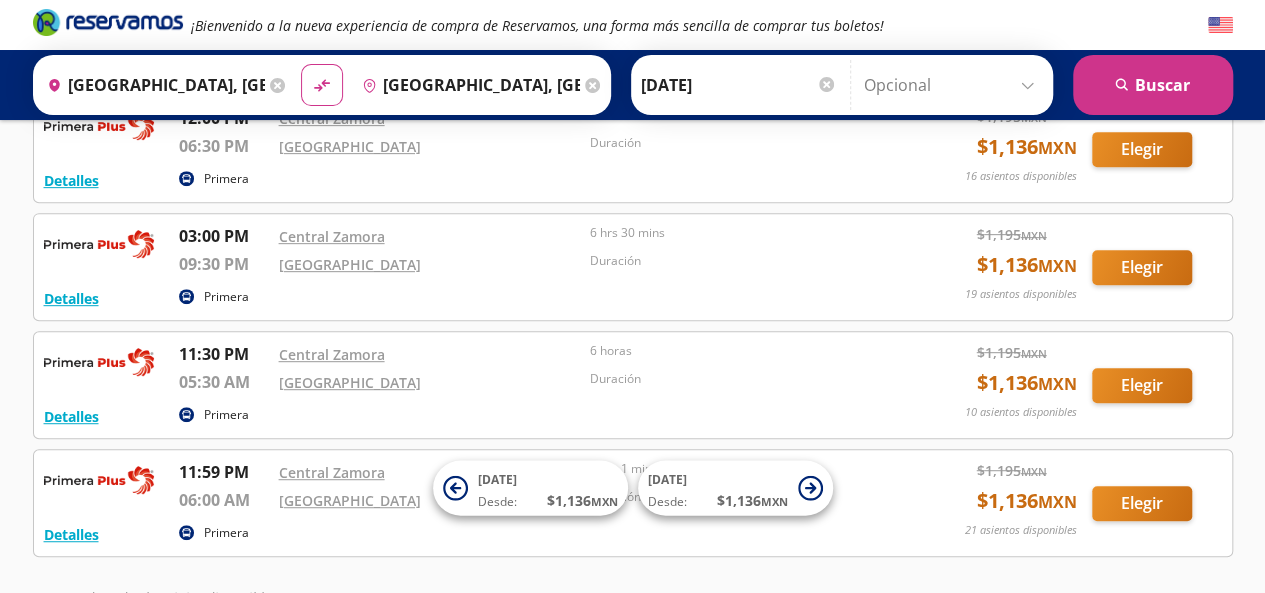 click 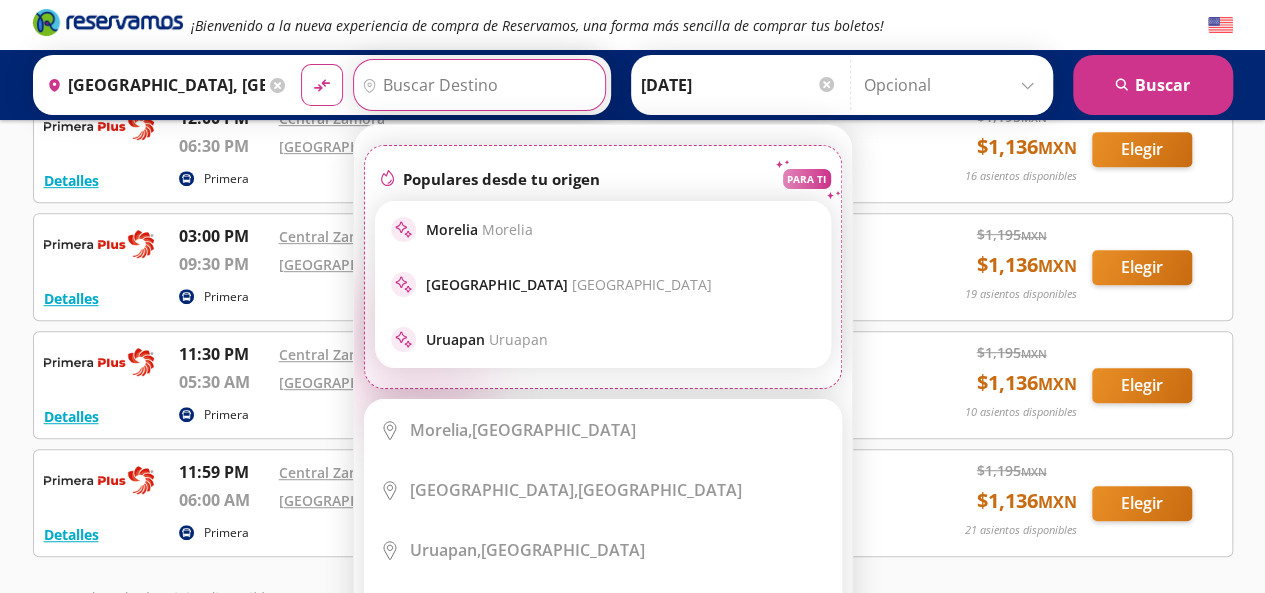 scroll, scrollTop: 0, scrollLeft: 0, axis: both 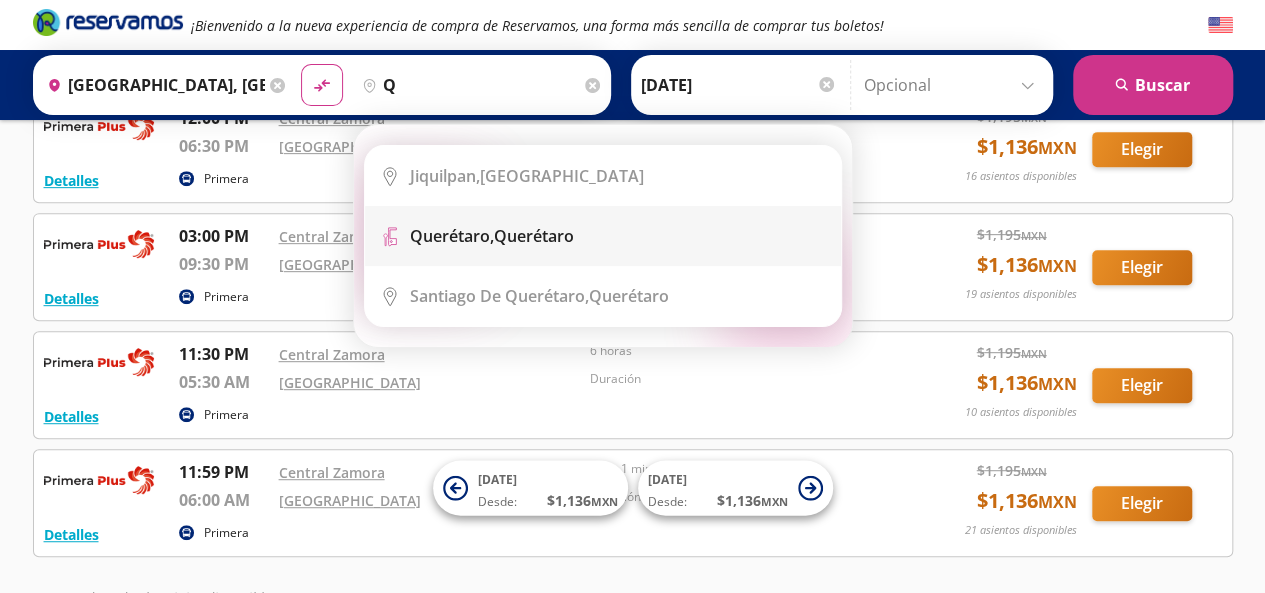 click on "Terminal Icon" at bounding box center [603, 236] 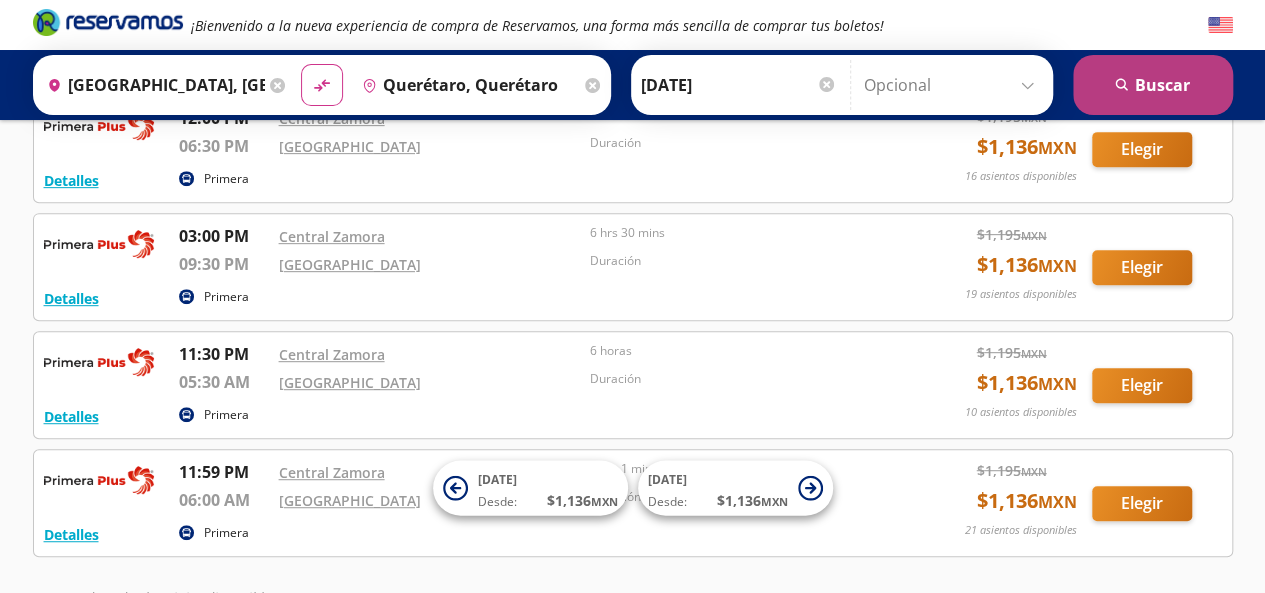 click on "search
[GEOGRAPHIC_DATA]" at bounding box center [1153, 85] 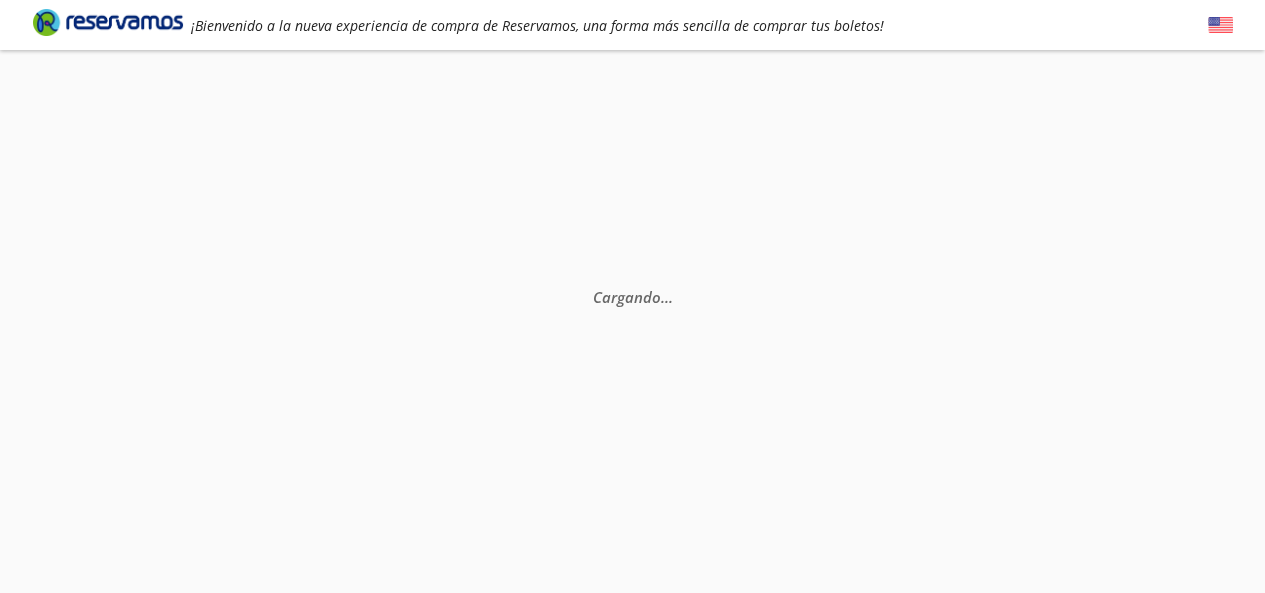 scroll, scrollTop: 0, scrollLeft: 0, axis: both 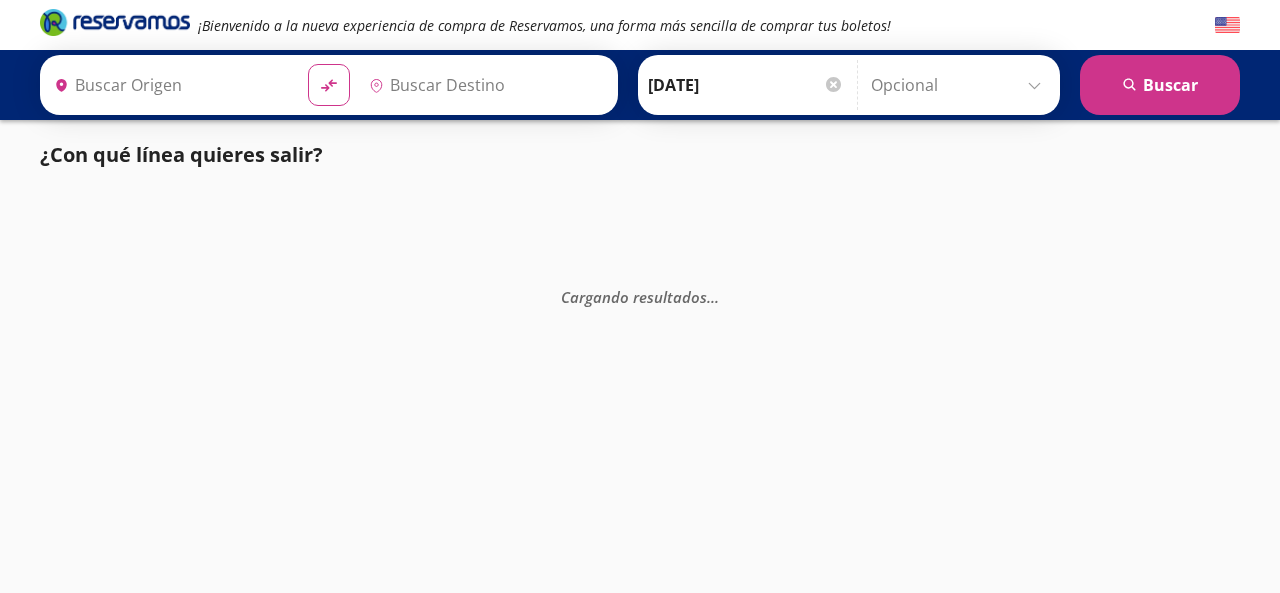 type on "[GEOGRAPHIC_DATA], [GEOGRAPHIC_DATA]" 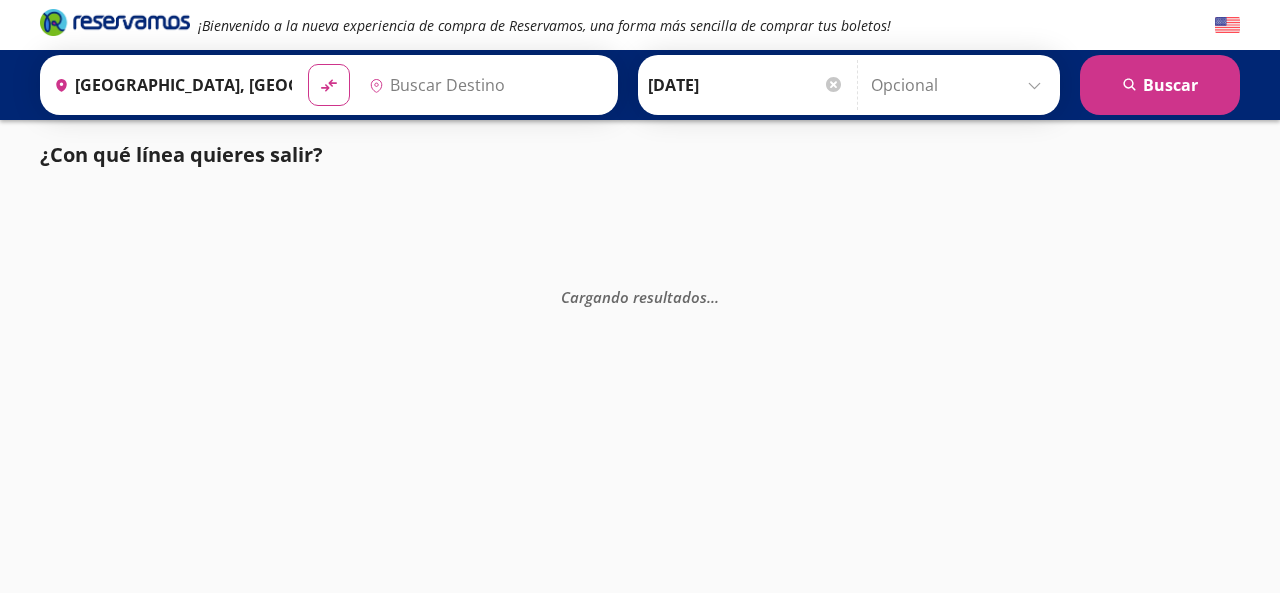 type on "Querétaro, Querétaro" 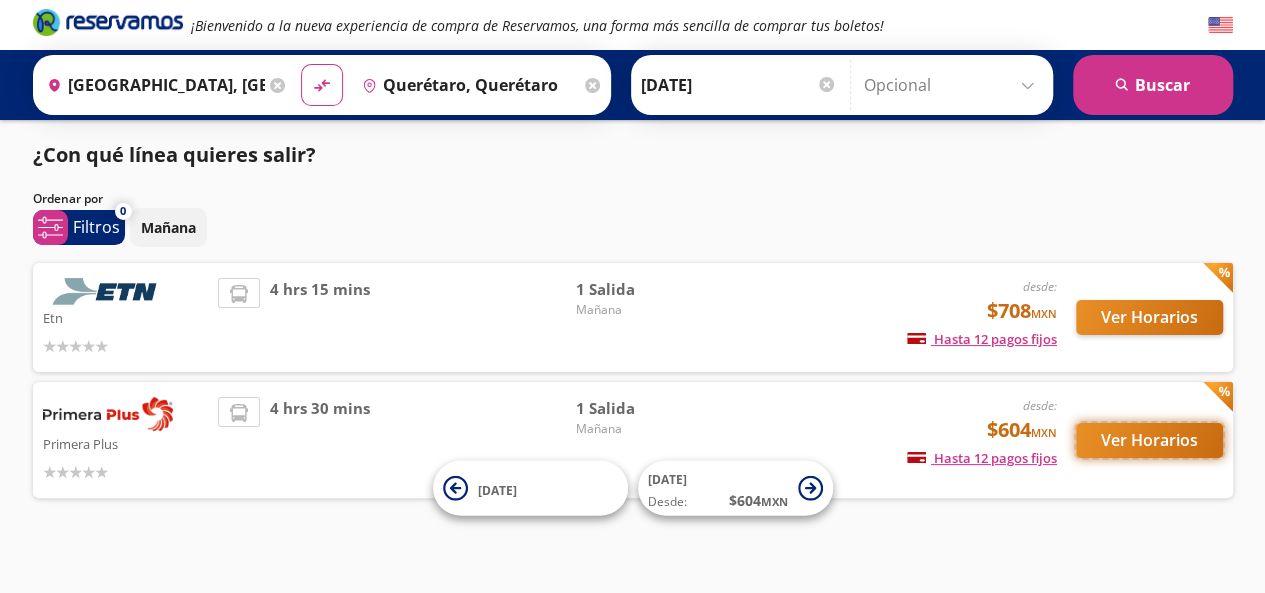 click on "Ver Horarios" at bounding box center [1149, 440] 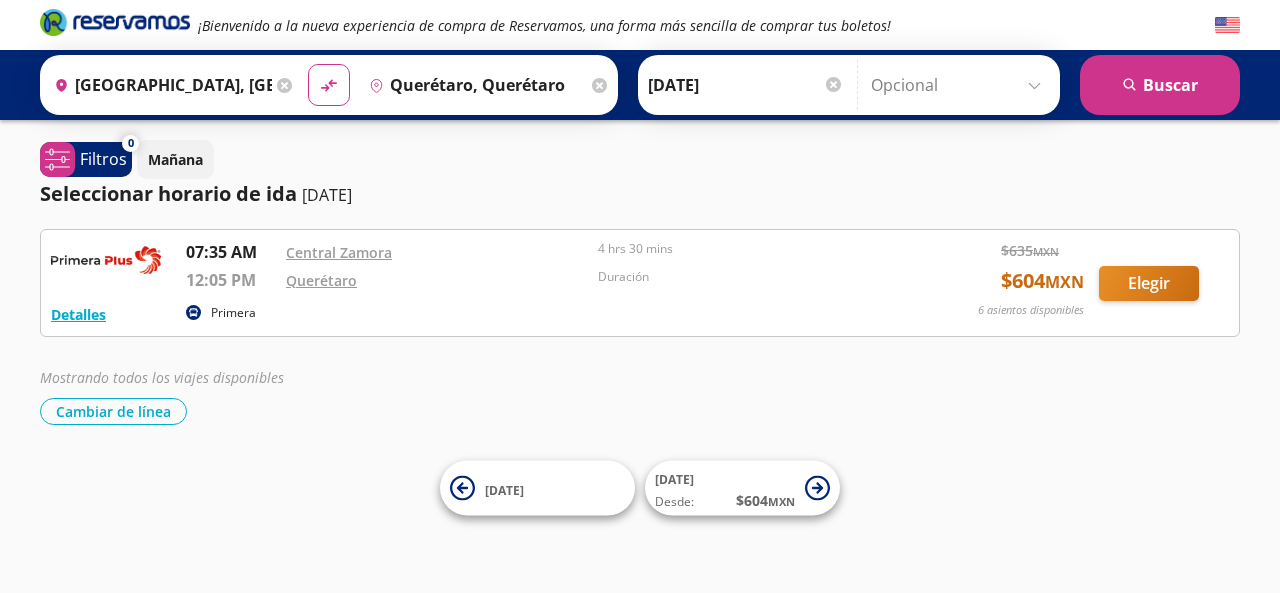 click 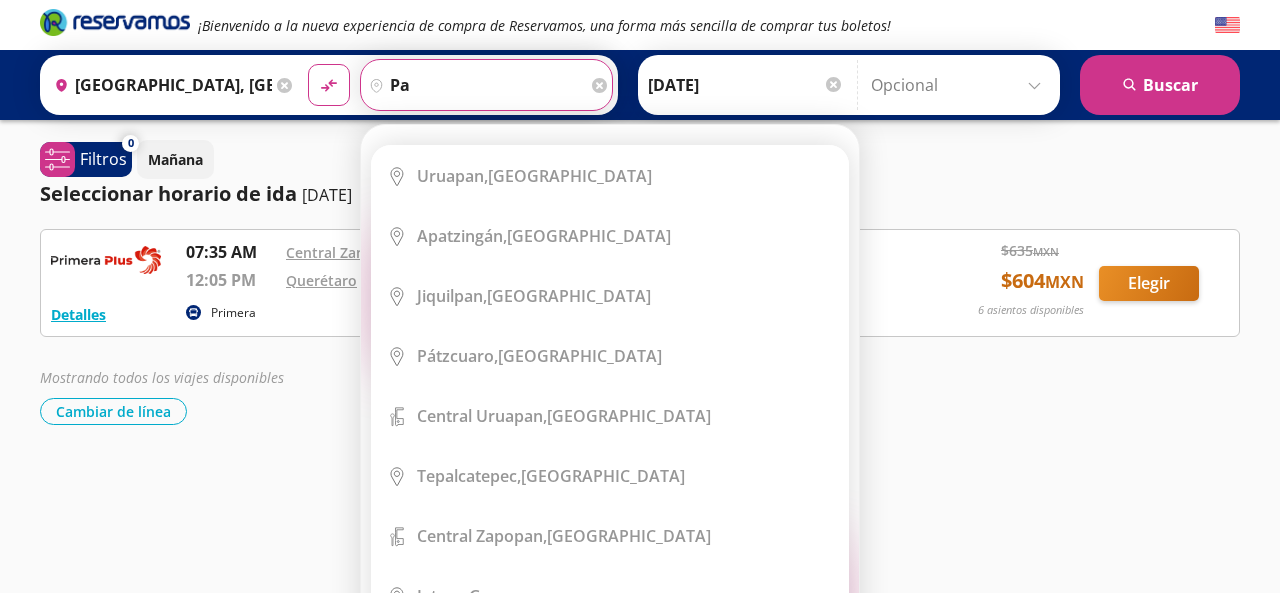 type on "p" 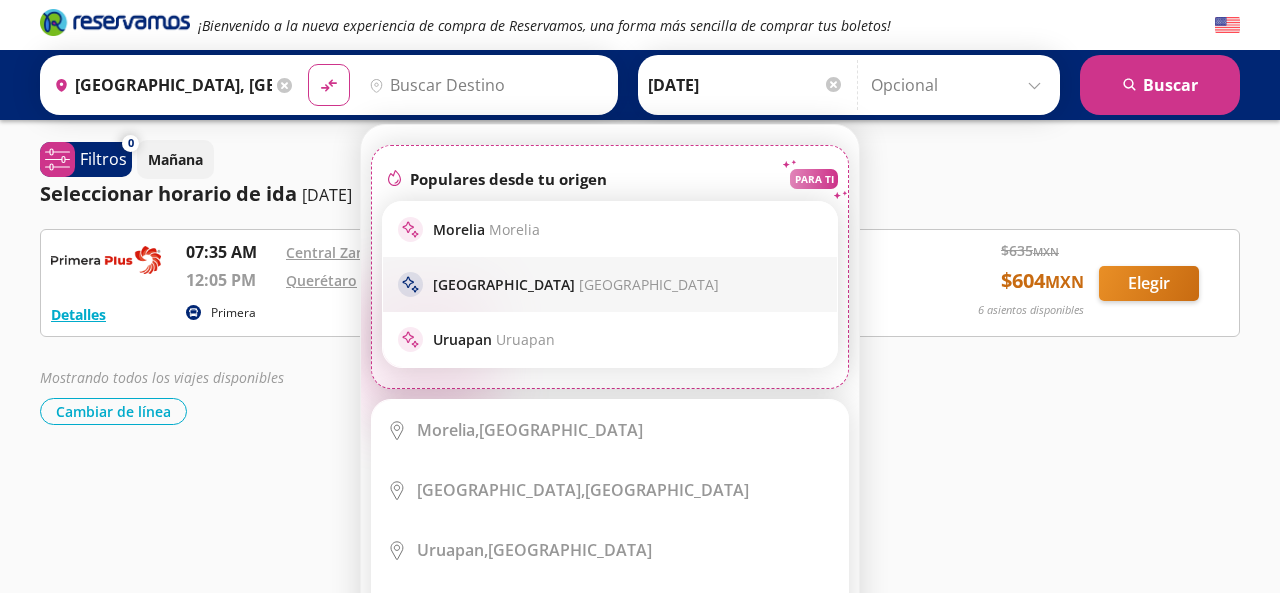 click on "[GEOGRAPHIC_DATA]" at bounding box center (649, 284) 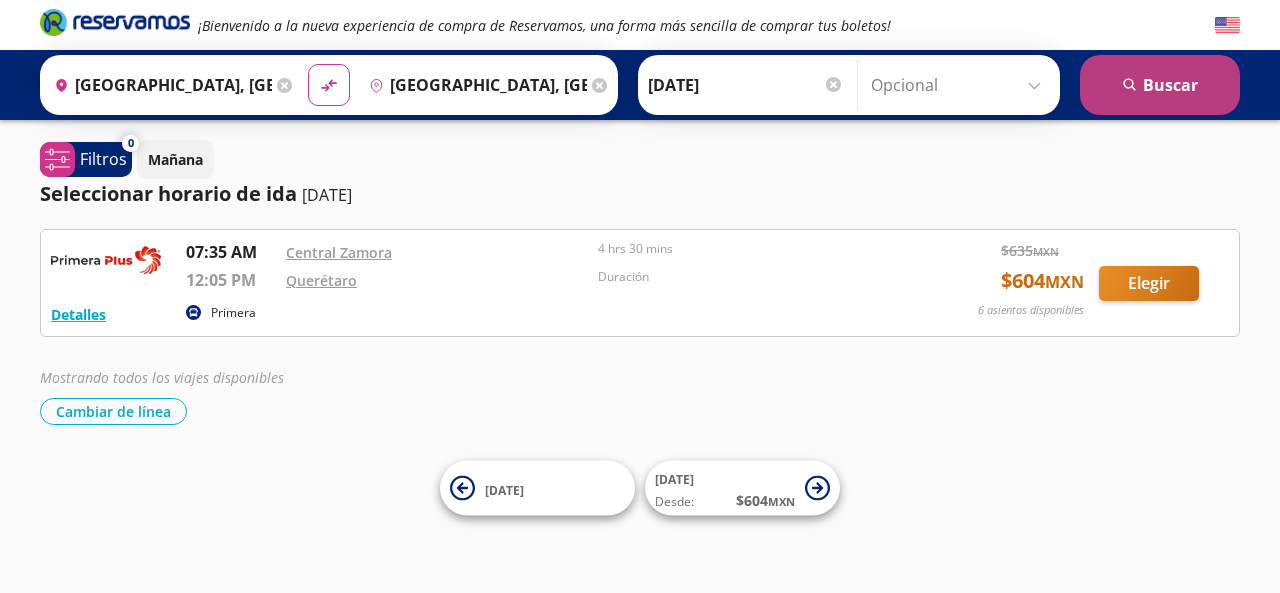 click on "search
[GEOGRAPHIC_DATA]" at bounding box center [1160, 85] 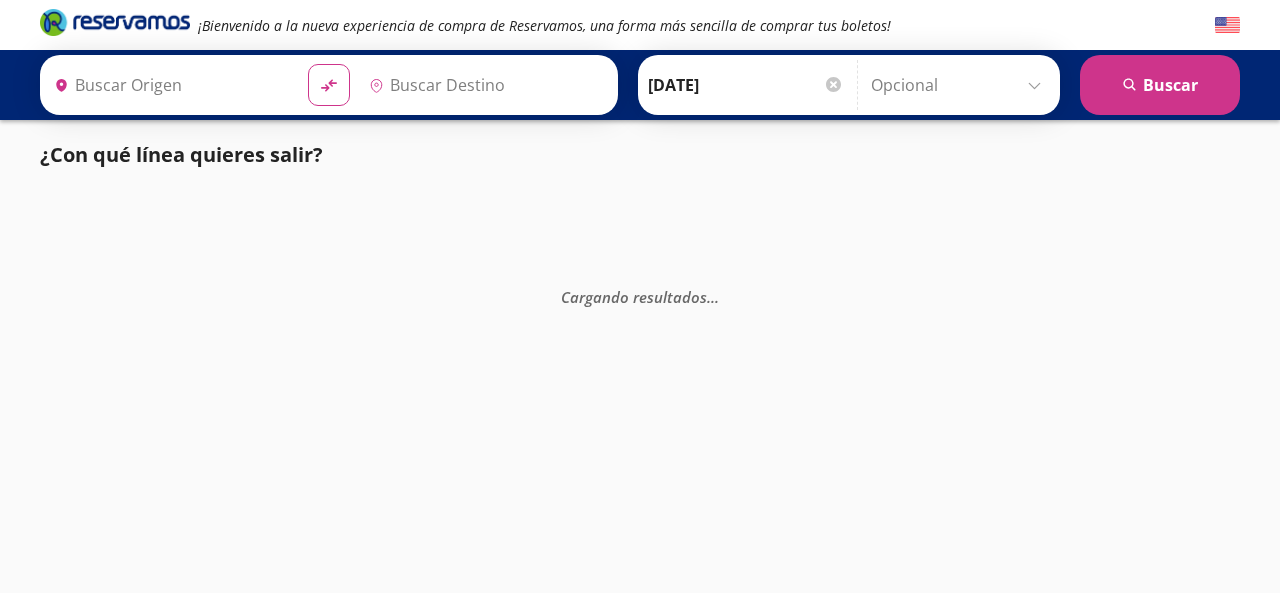type on "[GEOGRAPHIC_DATA], [GEOGRAPHIC_DATA]" 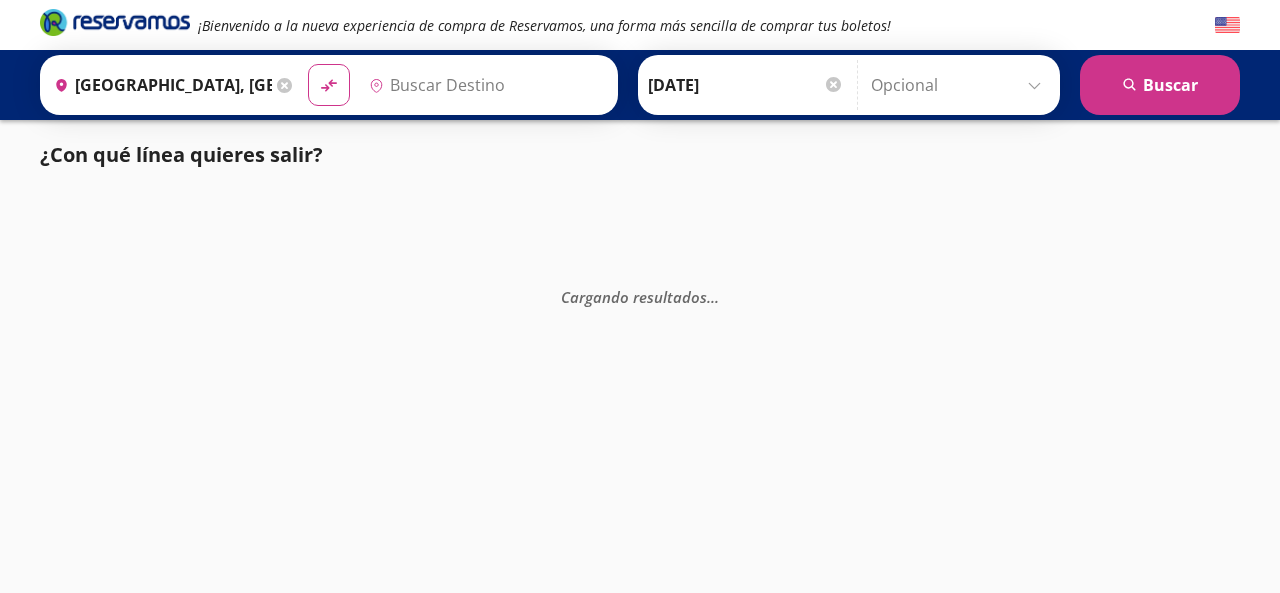 type on "[GEOGRAPHIC_DATA], [GEOGRAPHIC_DATA]" 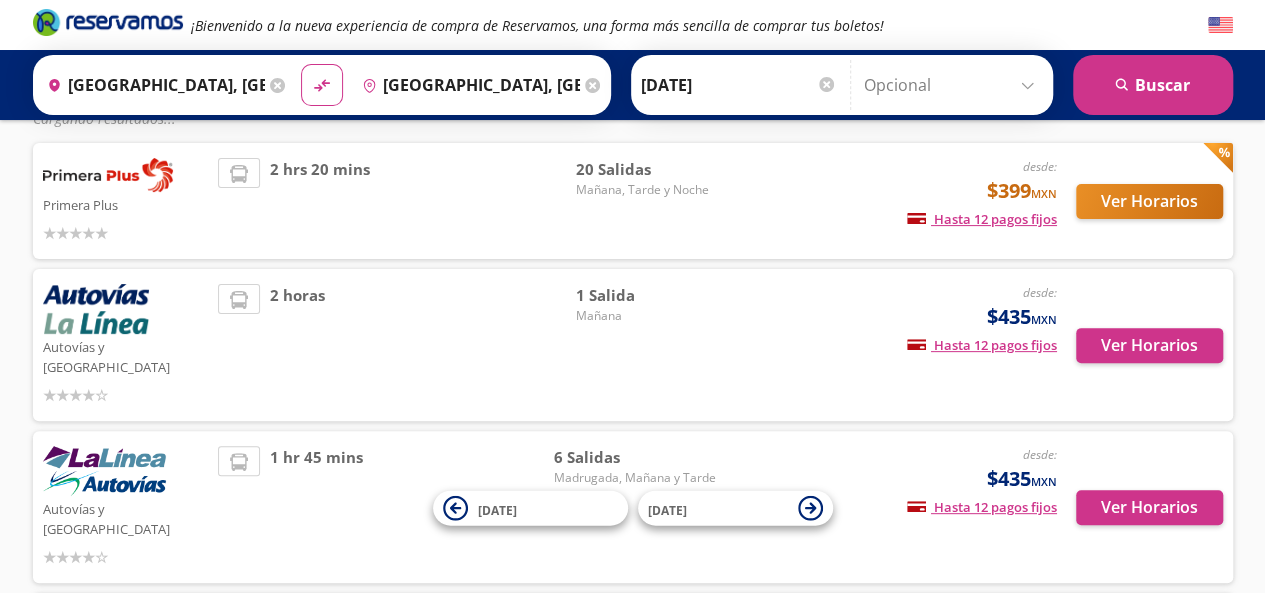 scroll, scrollTop: 200, scrollLeft: 0, axis: vertical 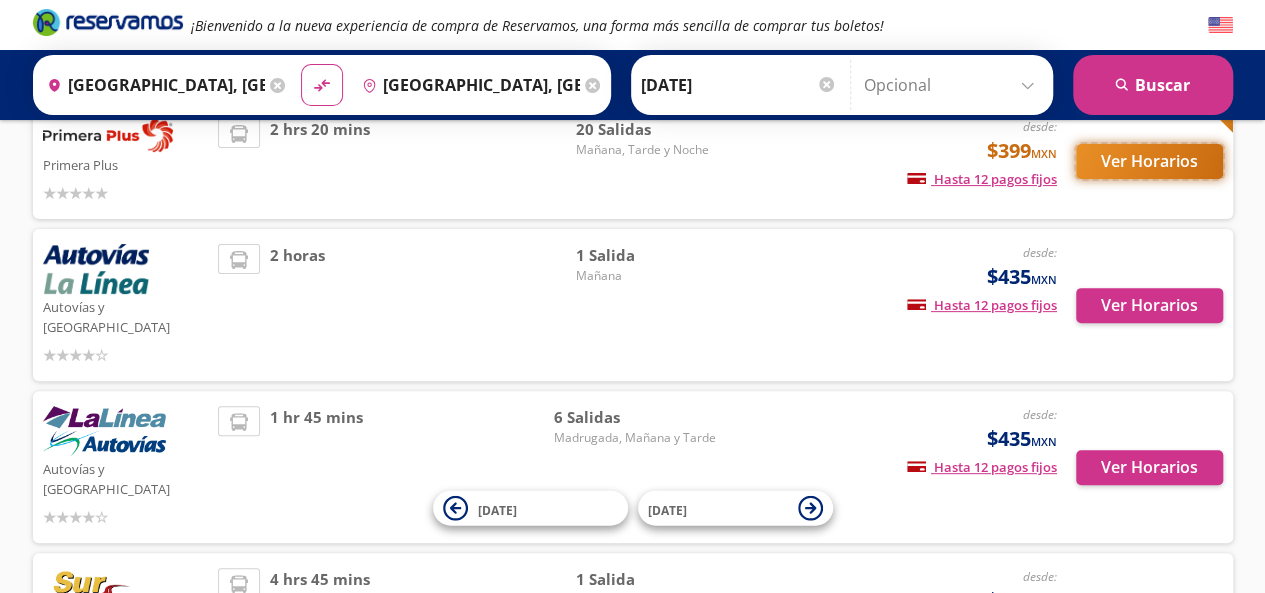 click on "Ver Horarios" at bounding box center [1149, 161] 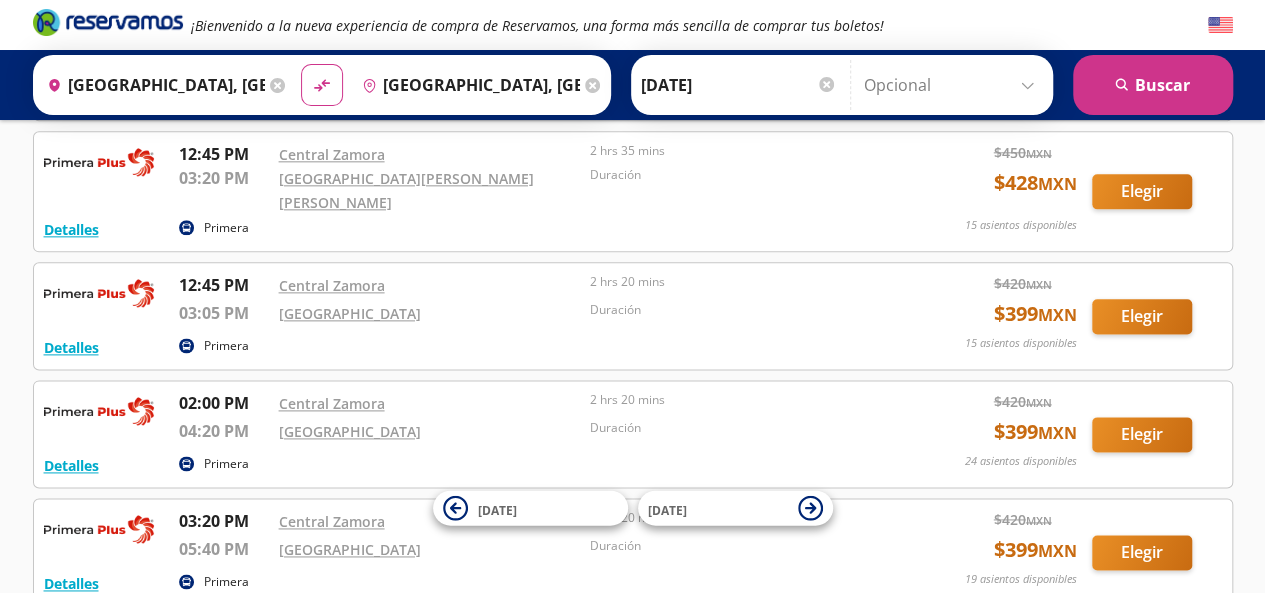 scroll, scrollTop: 1120, scrollLeft: 0, axis: vertical 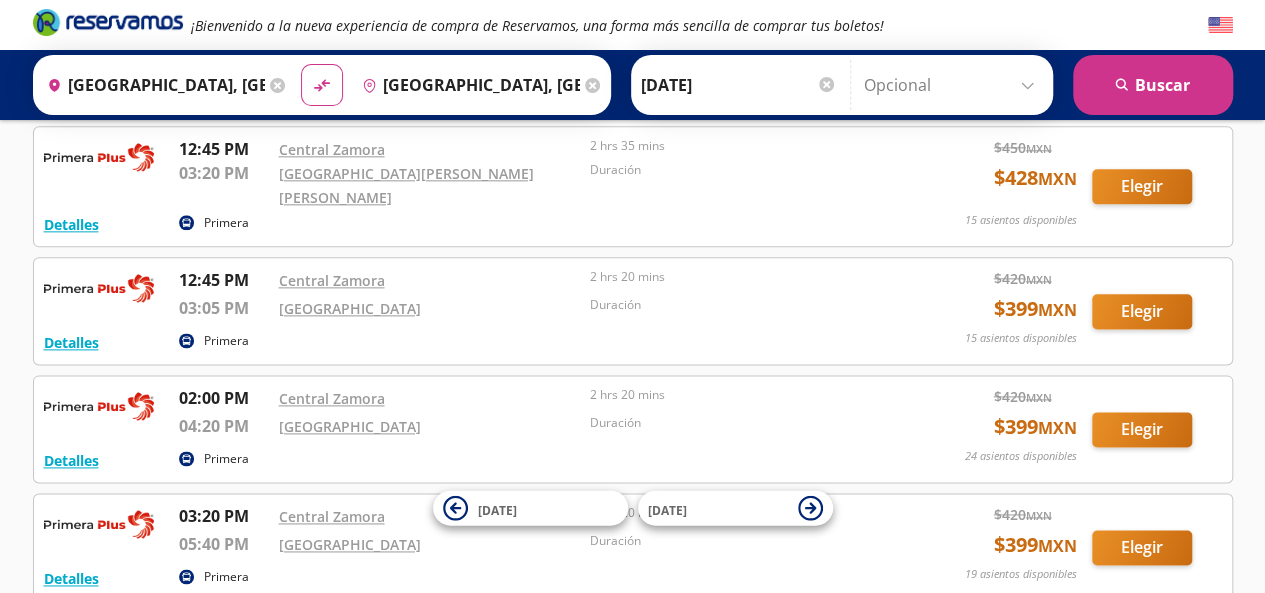 click 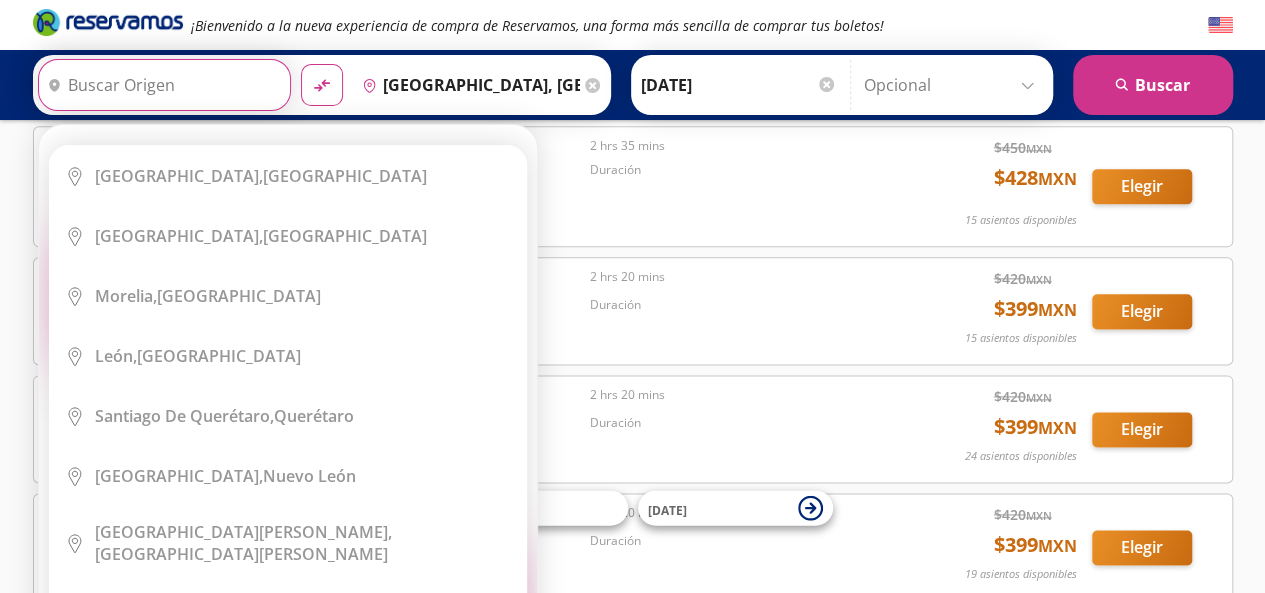 type 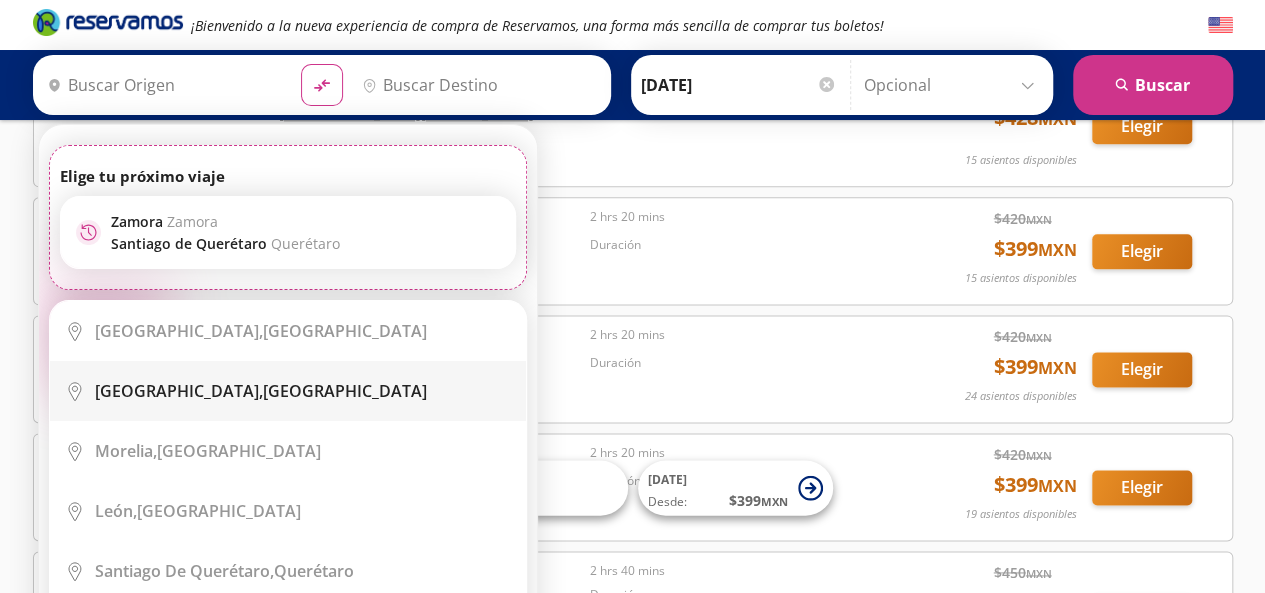 click on "[GEOGRAPHIC_DATA]," at bounding box center [179, 391] 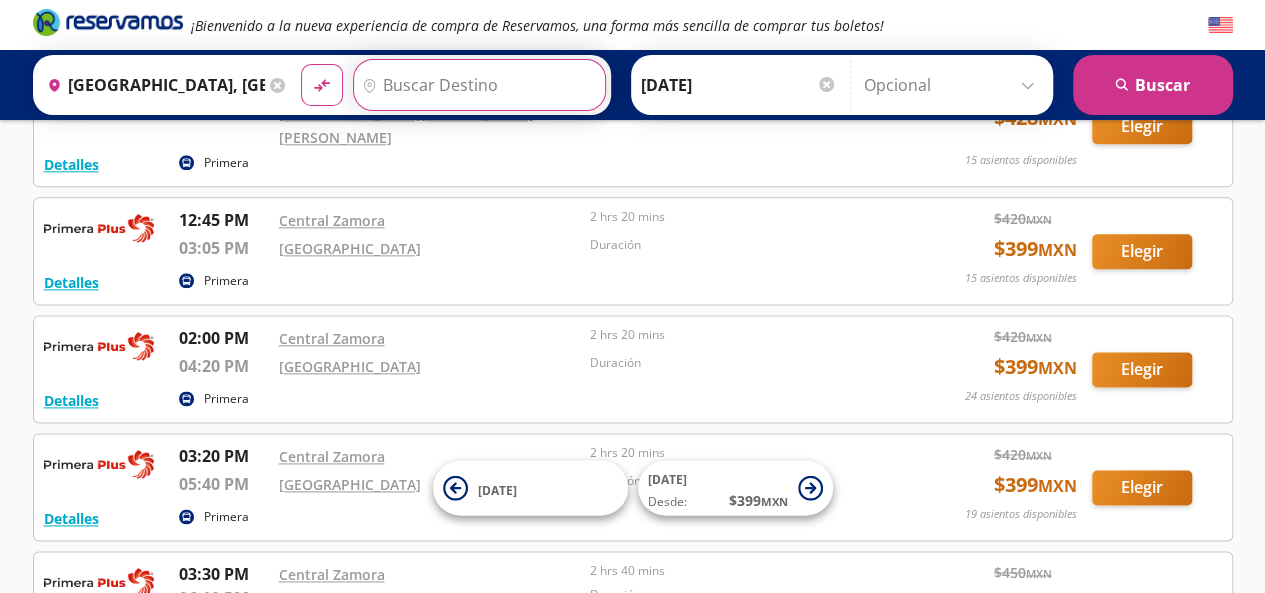click on "Destino" at bounding box center (477, 85) 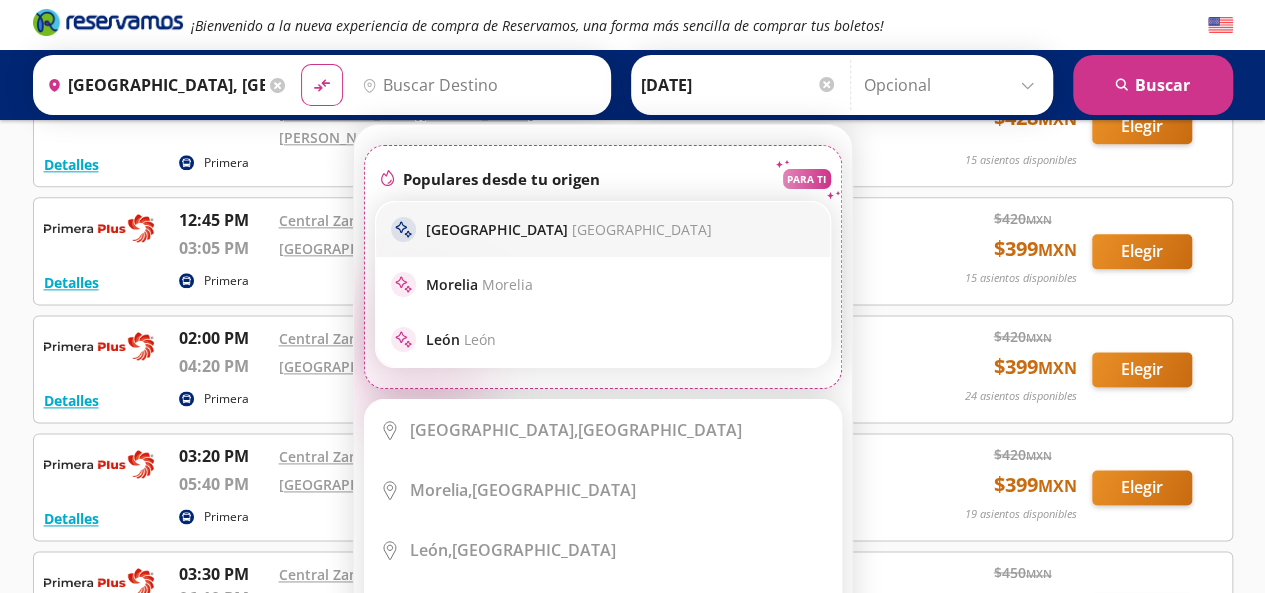 click on "[GEOGRAPHIC_DATA]   [GEOGRAPHIC_DATA]" at bounding box center (569, 229) 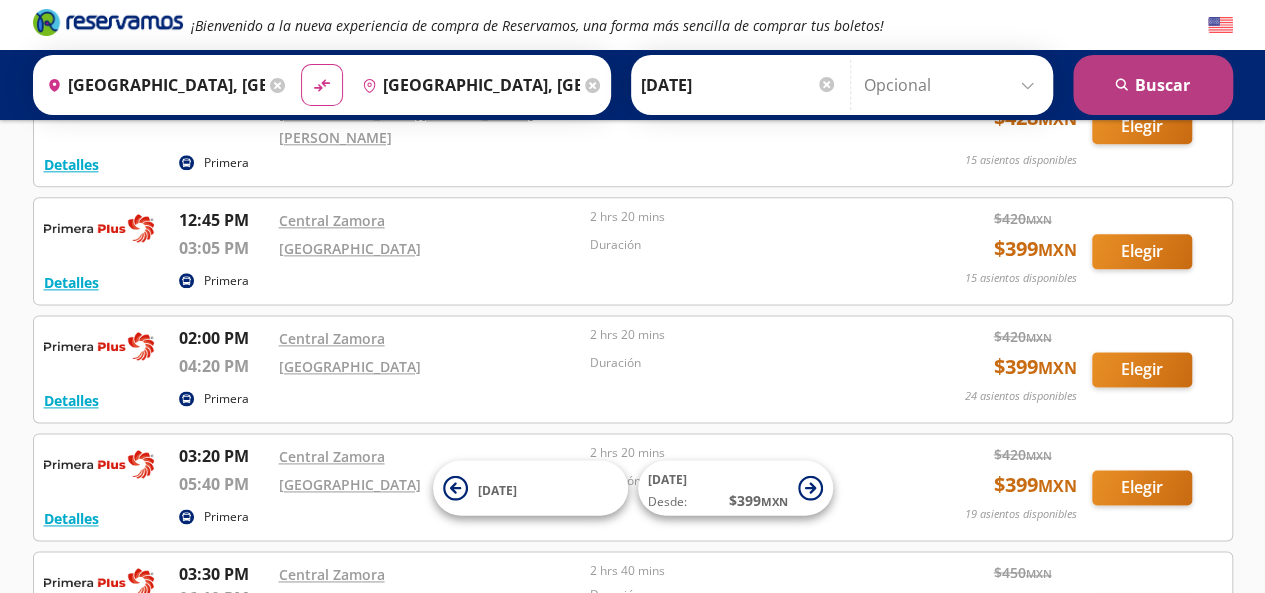 click on "search
[GEOGRAPHIC_DATA]" at bounding box center [1153, 85] 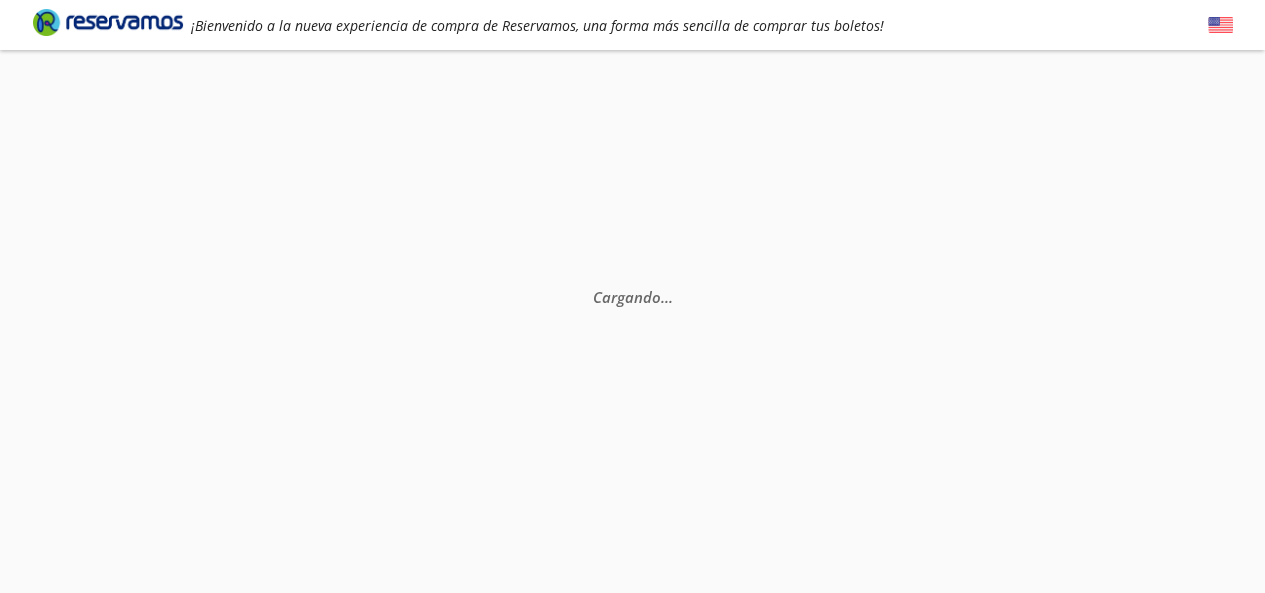 scroll, scrollTop: 0, scrollLeft: 0, axis: both 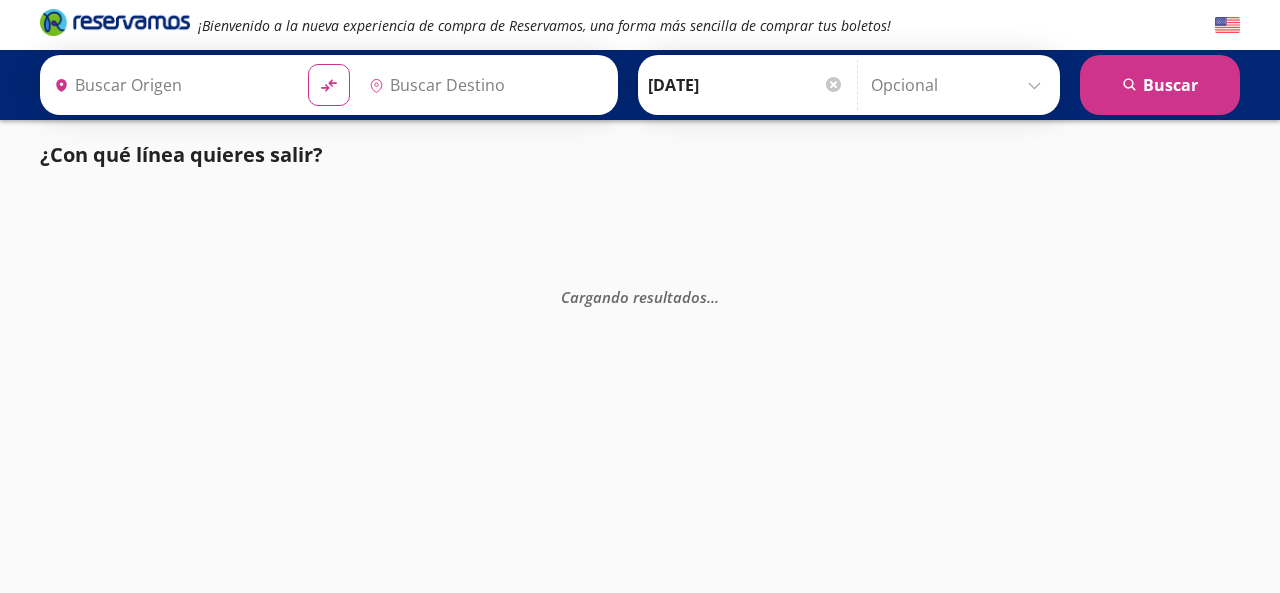 type on "[GEOGRAPHIC_DATA], [GEOGRAPHIC_DATA]" 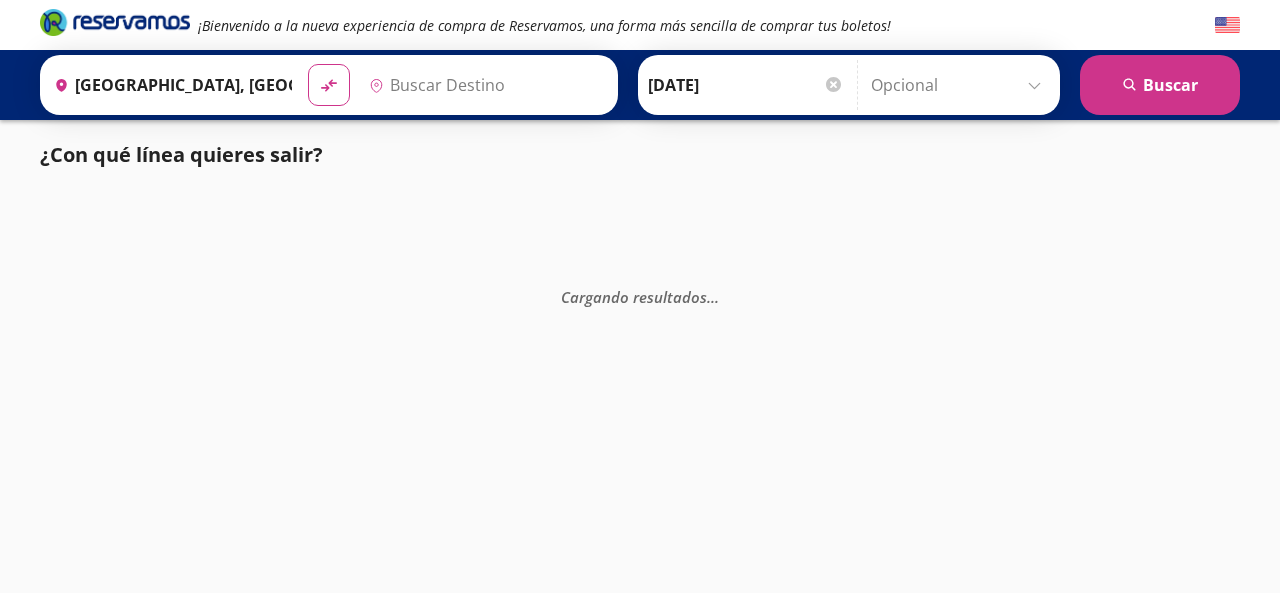 type on "[GEOGRAPHIC_DATA], [GEOGRAPHIC_DATA]" 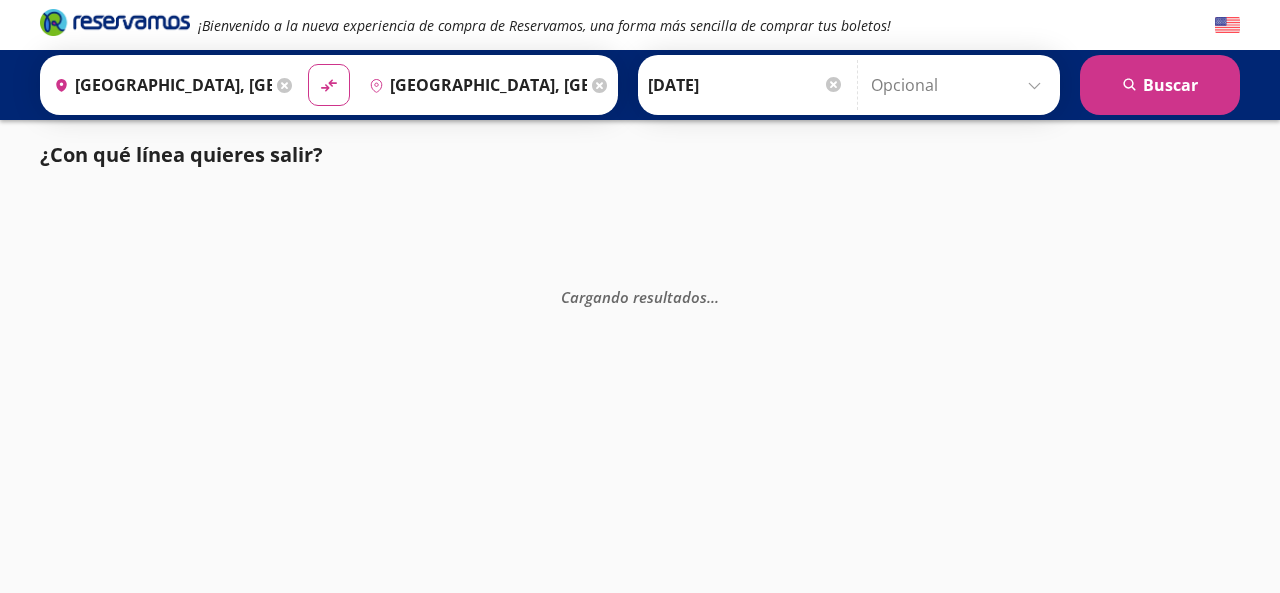 click on "search
[GEOGRAPHIC_DATA]" at bounding box center [1160, 85] 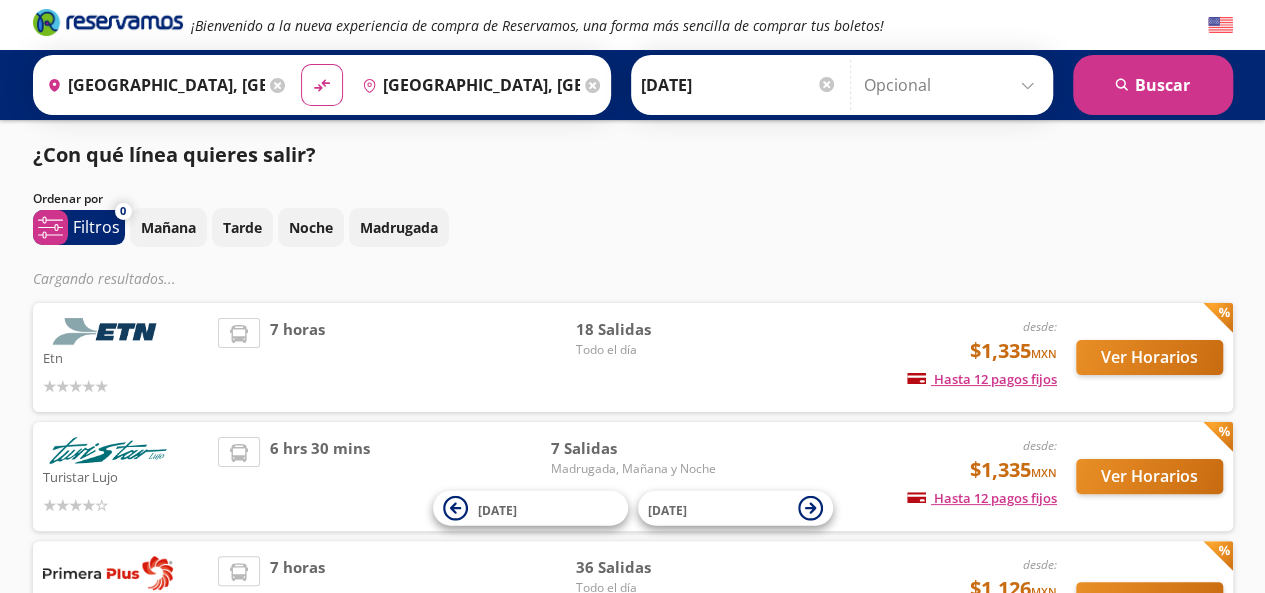 type 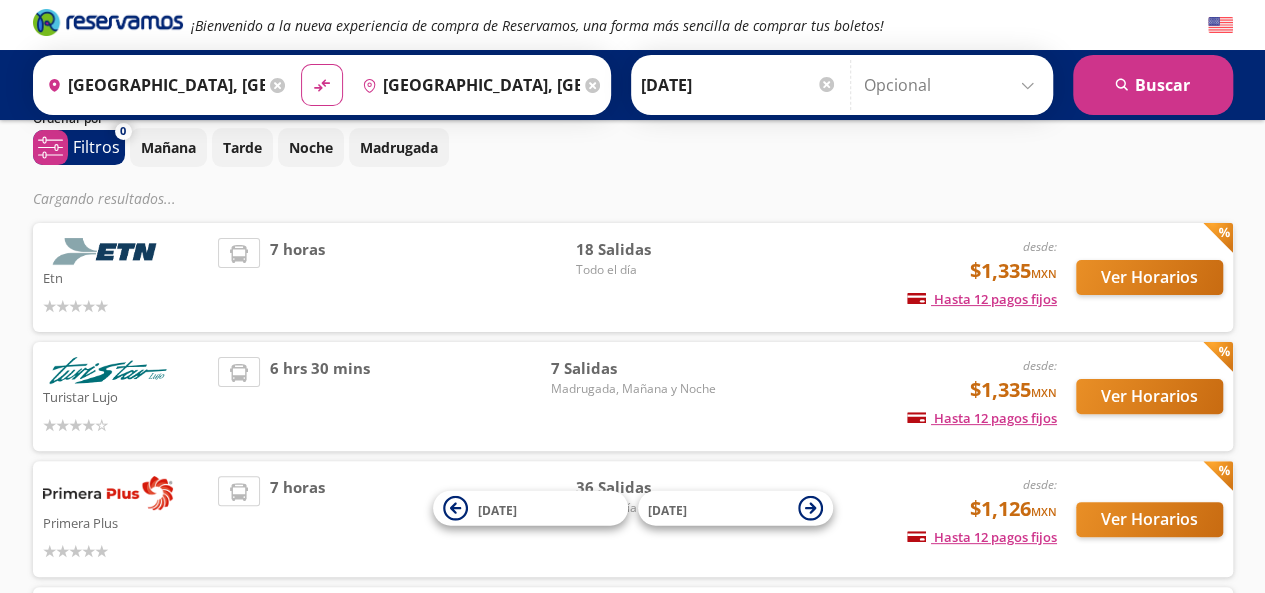 scroll, scrollTop: 120, scrollLeft: 0, axis: vertical 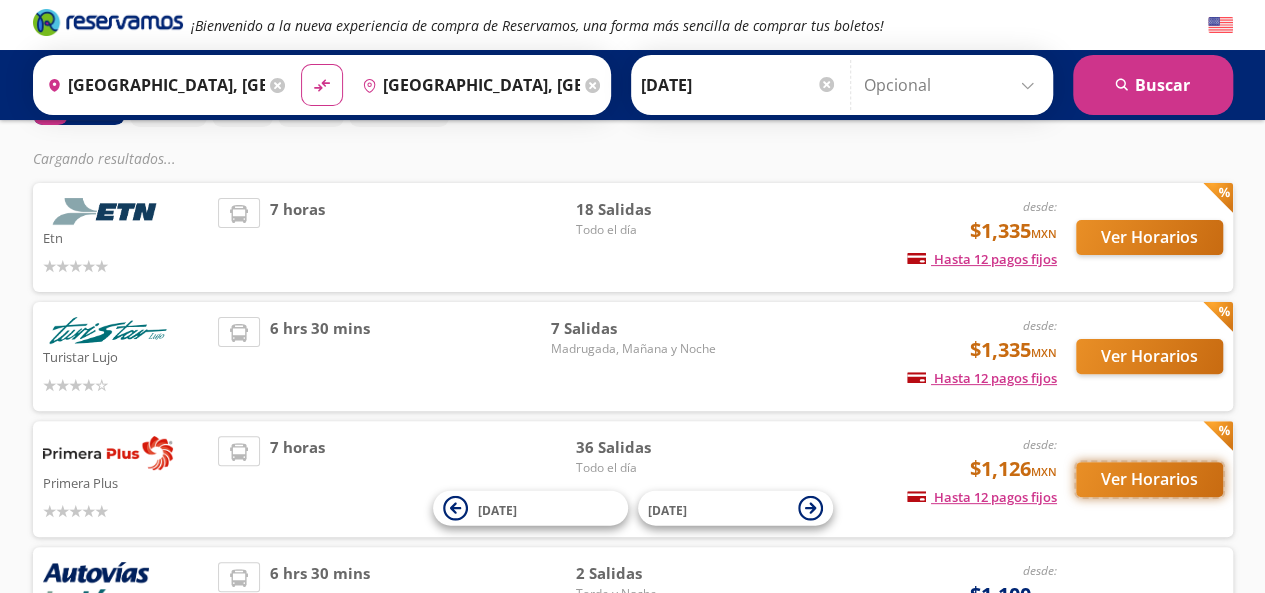 click on "Ver Horarios" at bounding box center [1149, 479] 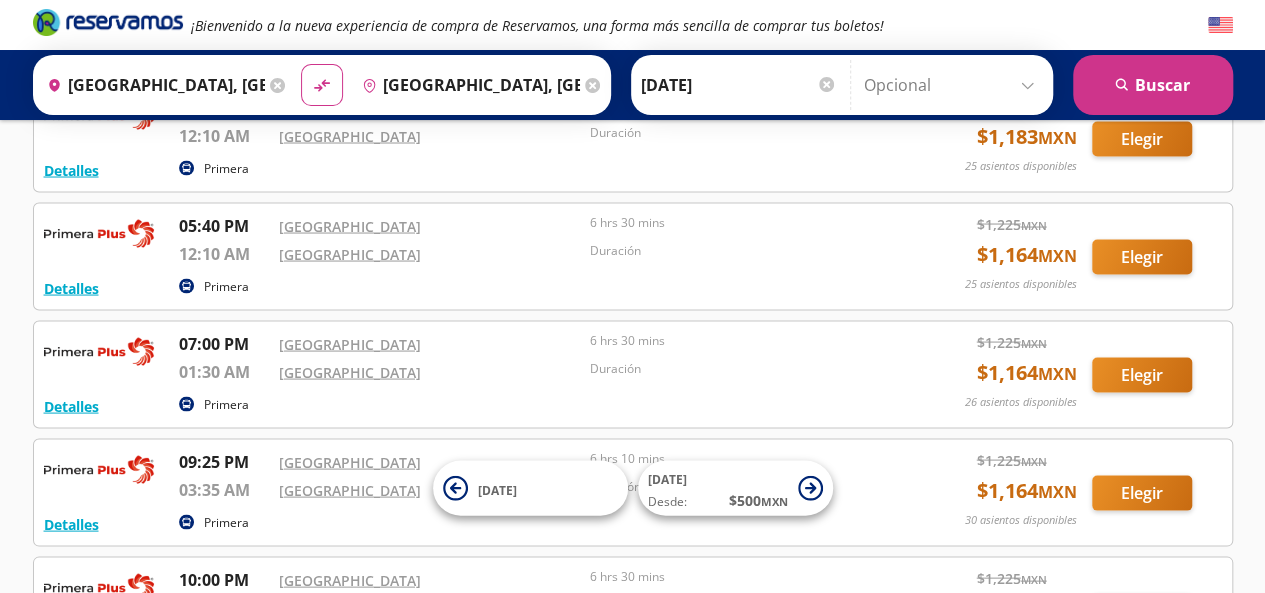scroll, scrollTop: 1800, scrollLeft: 0, axis: vertical 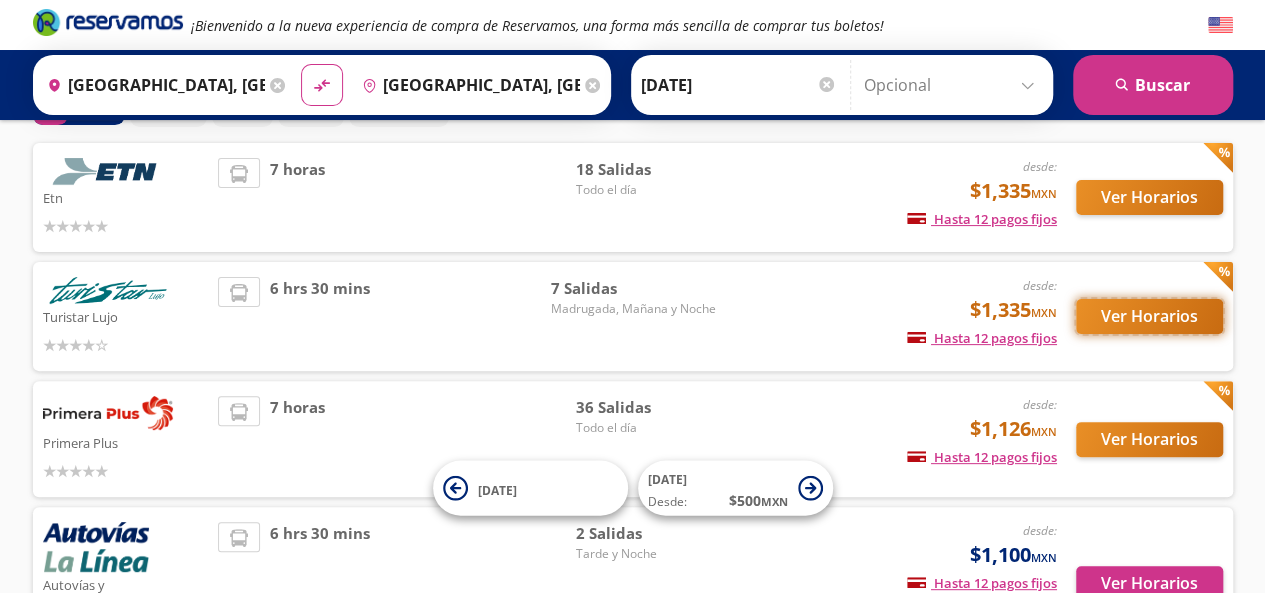 click on "Ver Horarios" at bounding box center [1149, 316] 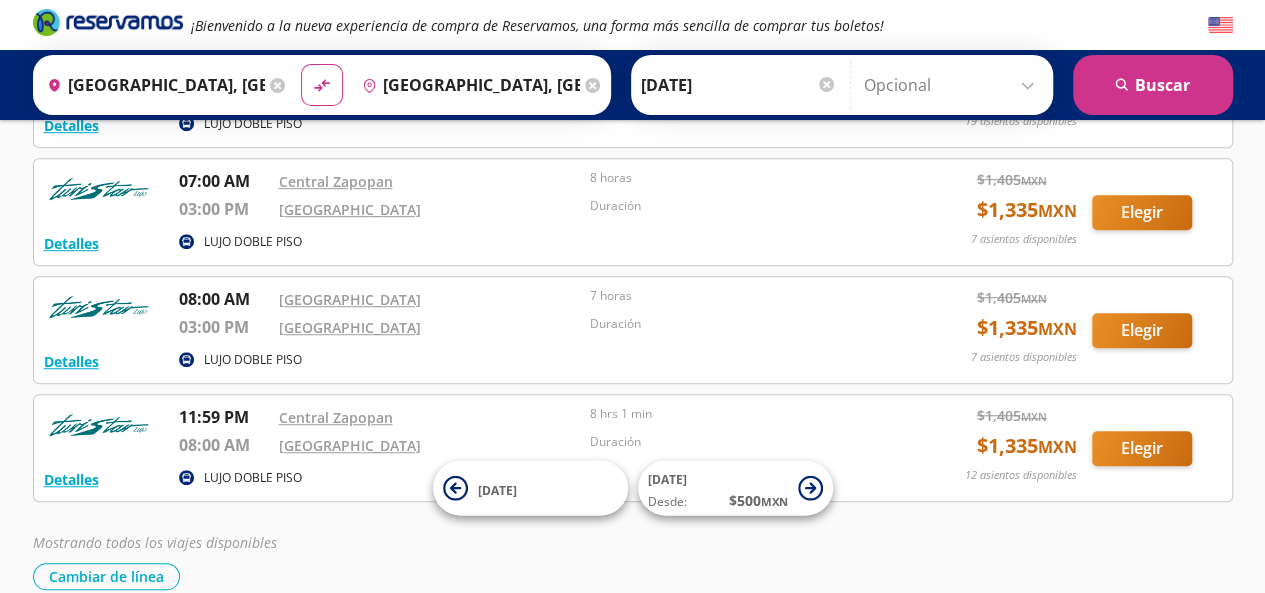 scroll, scrollTop: 634, scrollLeft: 0, axis: vertical 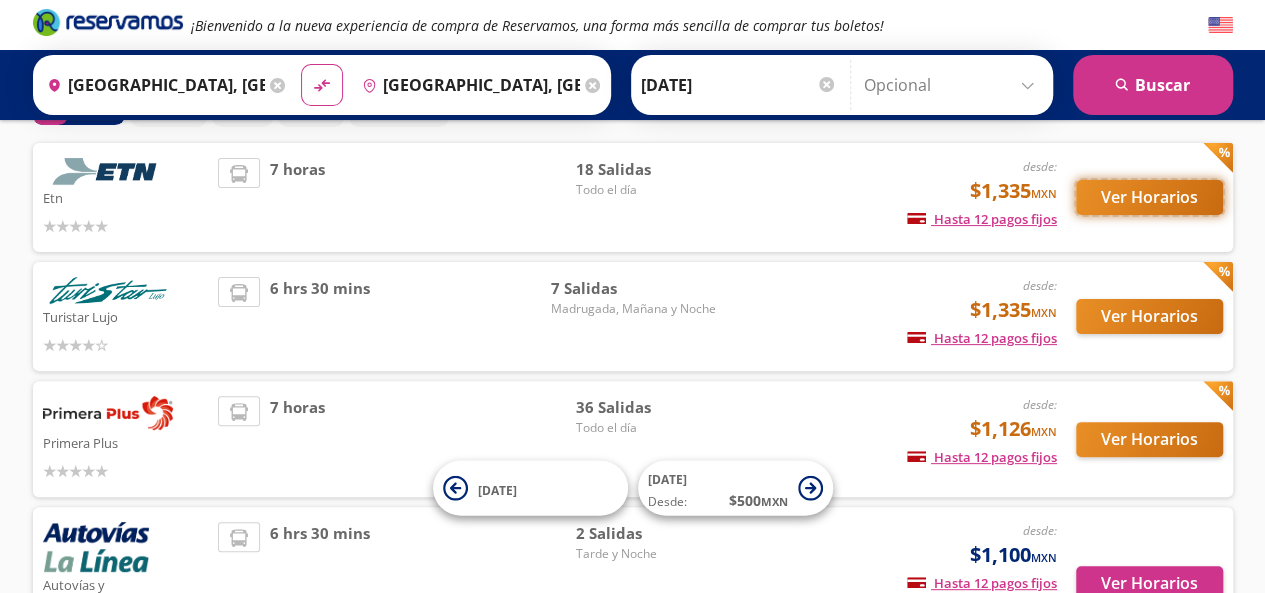 click on "Ver Horarios" at bounding box center (1149, 197) 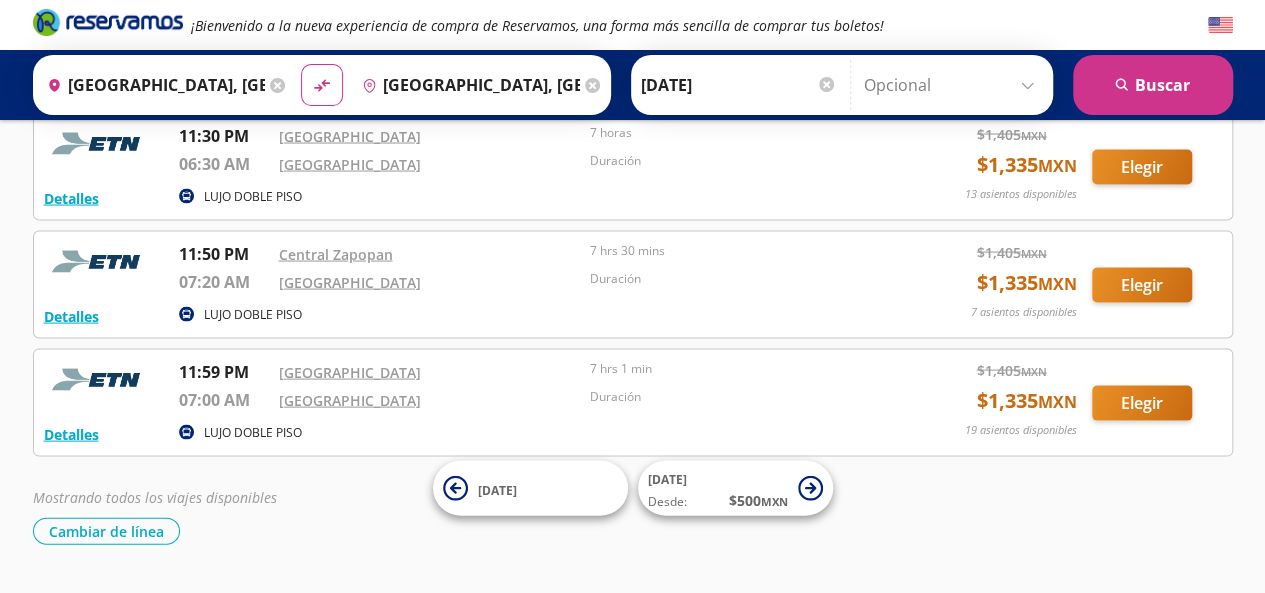 scroll, scrollTop: 1924, scrollLeft: 0, axis: vertical 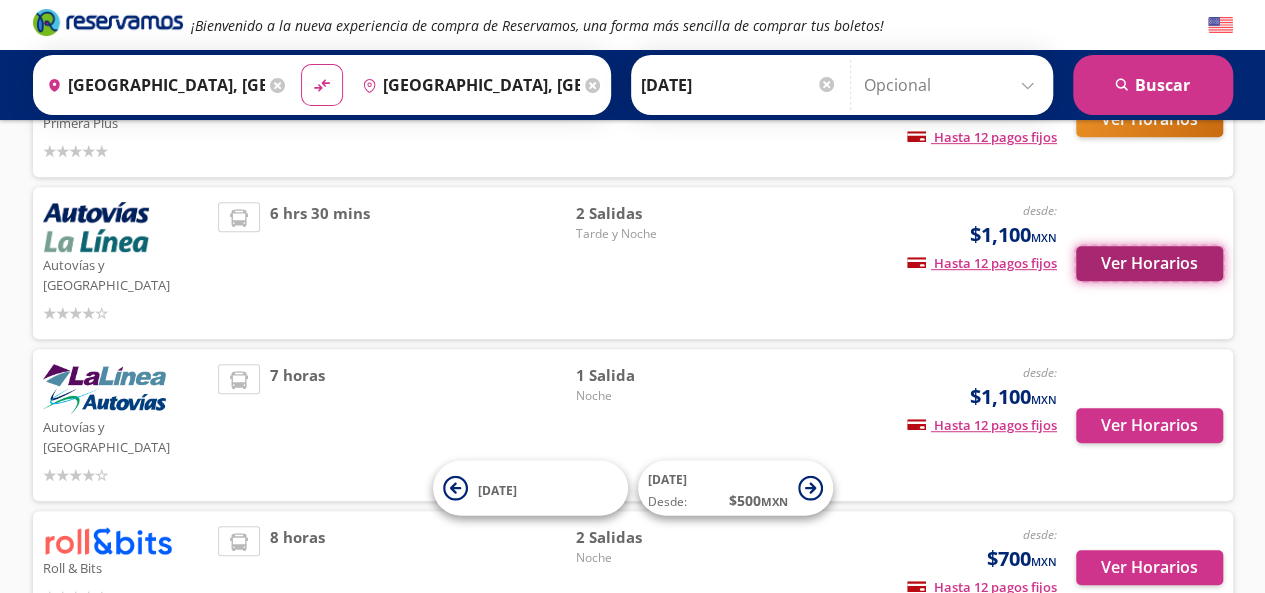 click on "Ver Horarios" at bounding box center (1149, 263) 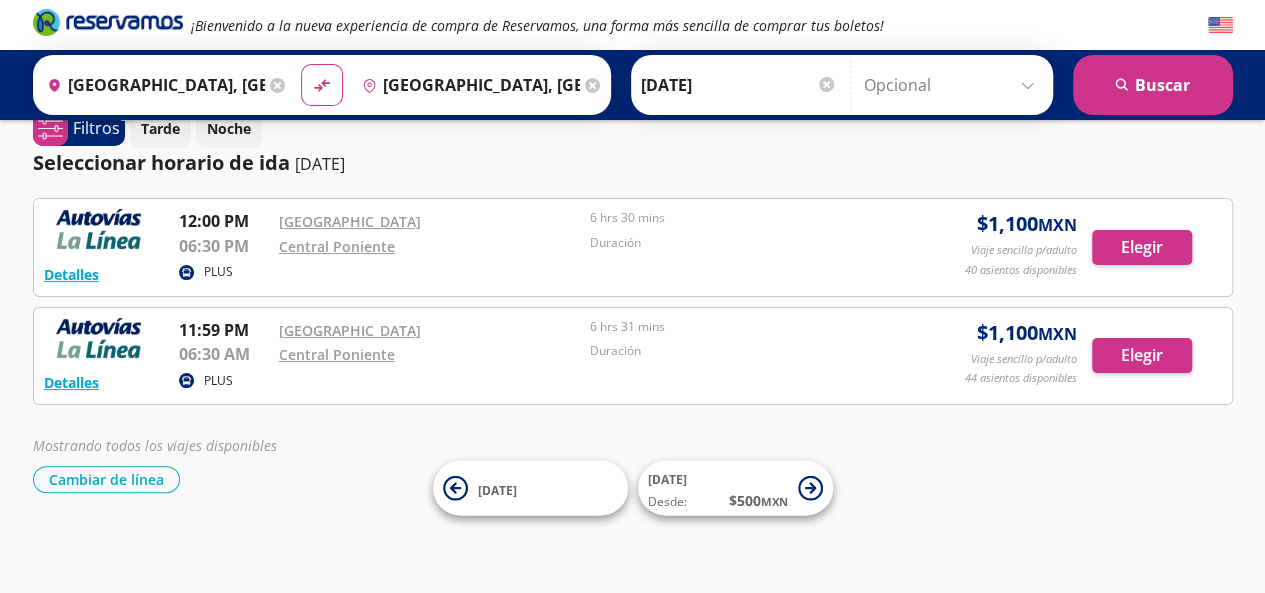 scroll, scrollTop: 0, scrollLeft: 0, axis: both 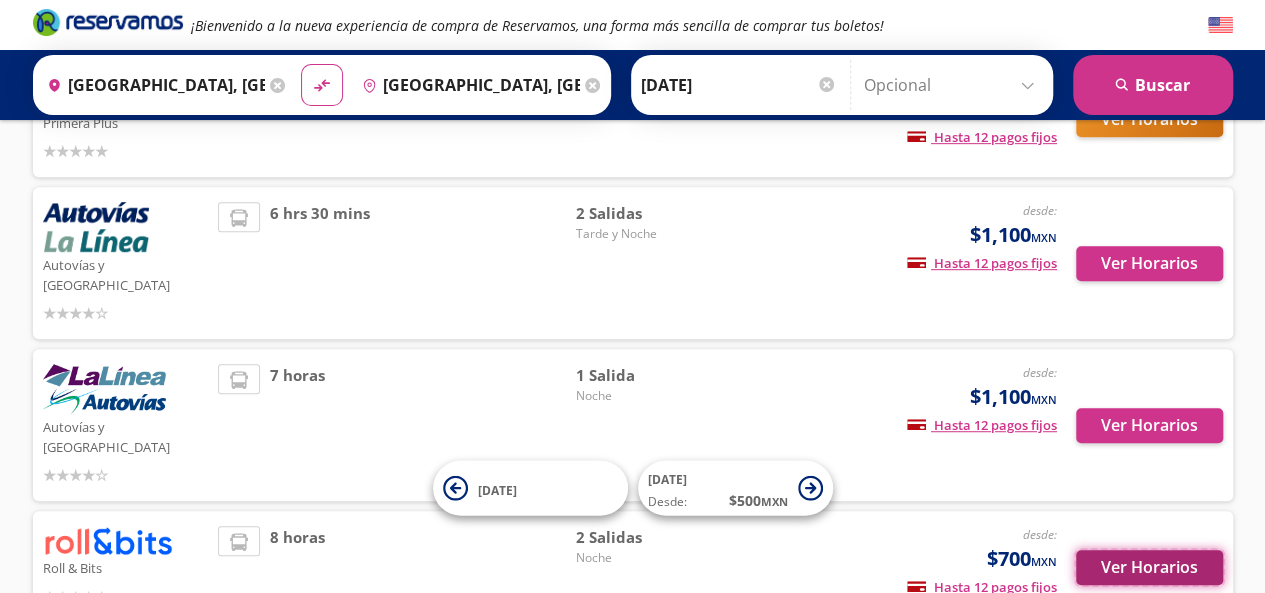 click on "Ver Horarios" at bounding box center [1149, 567] 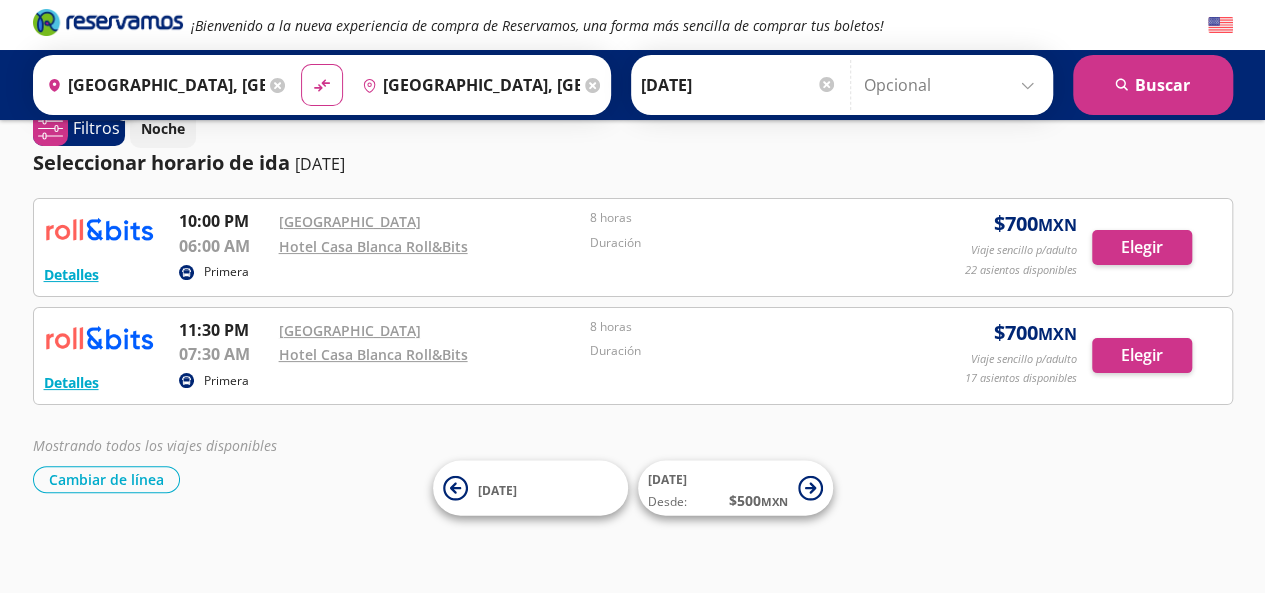 scroll, scrollTop: 0, scrollLeft: 0, axis: both 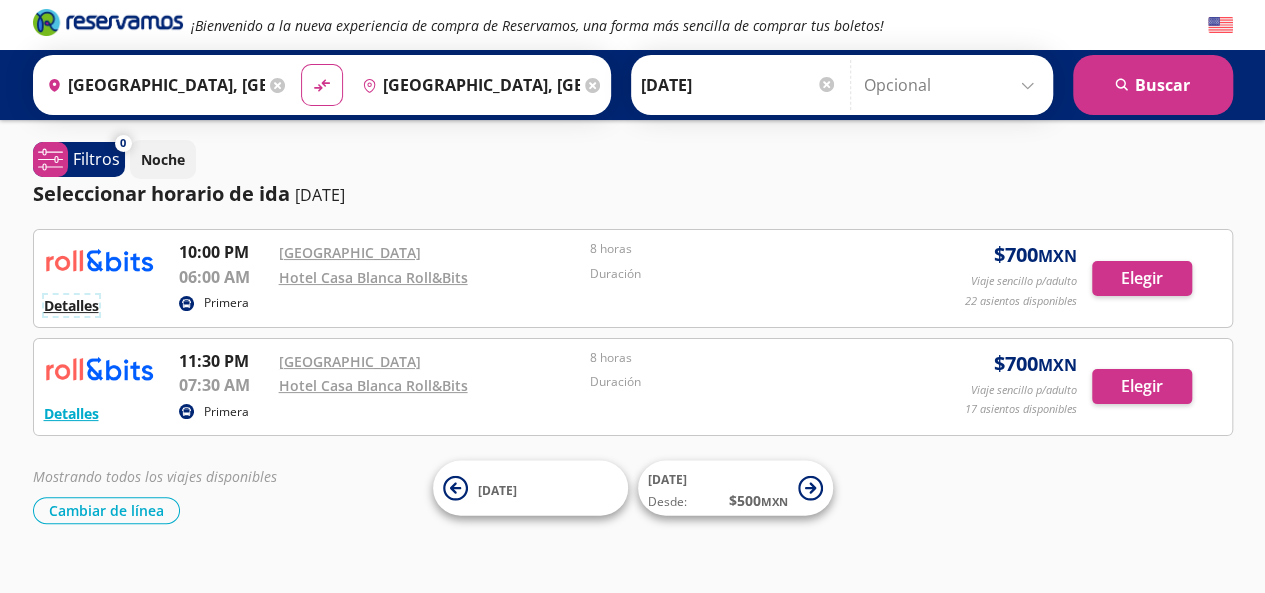 click on "Detalles" at bounding box center (71, 305) 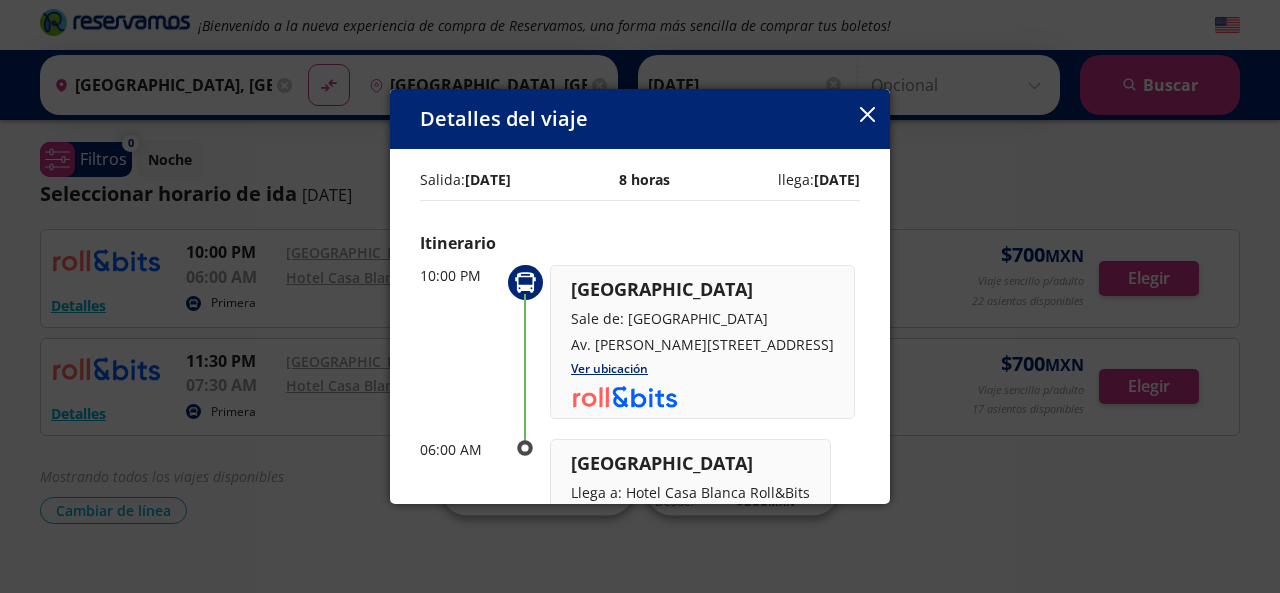 click 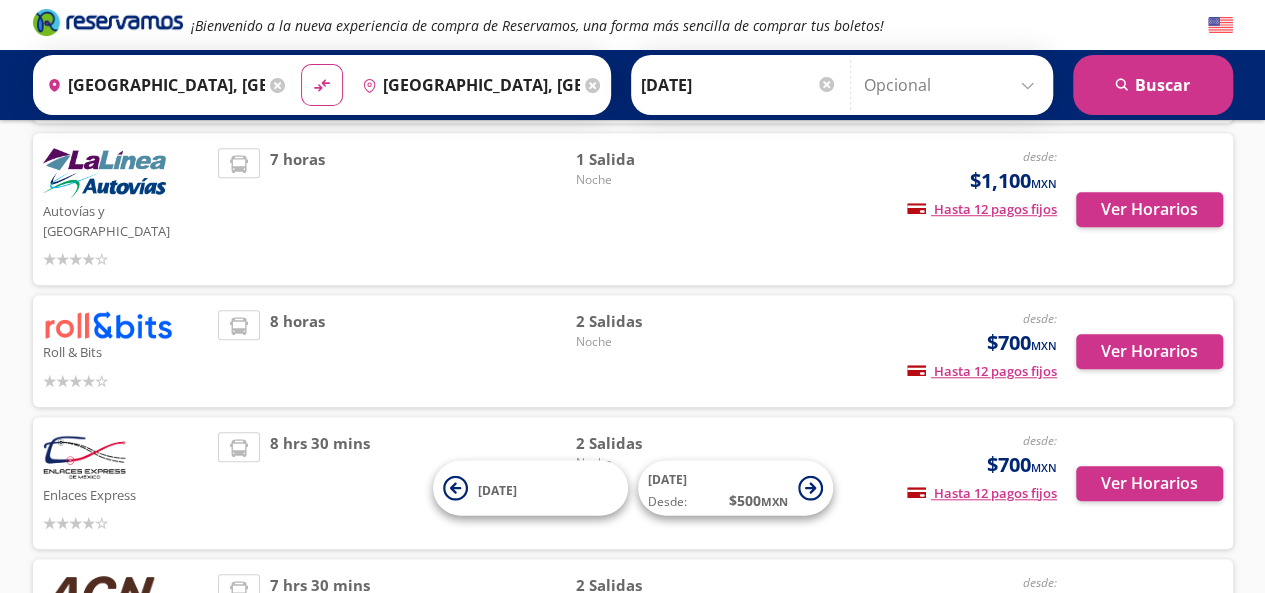 scroll, scrollTop: 824, scrollLeft: 0, axis: vertical 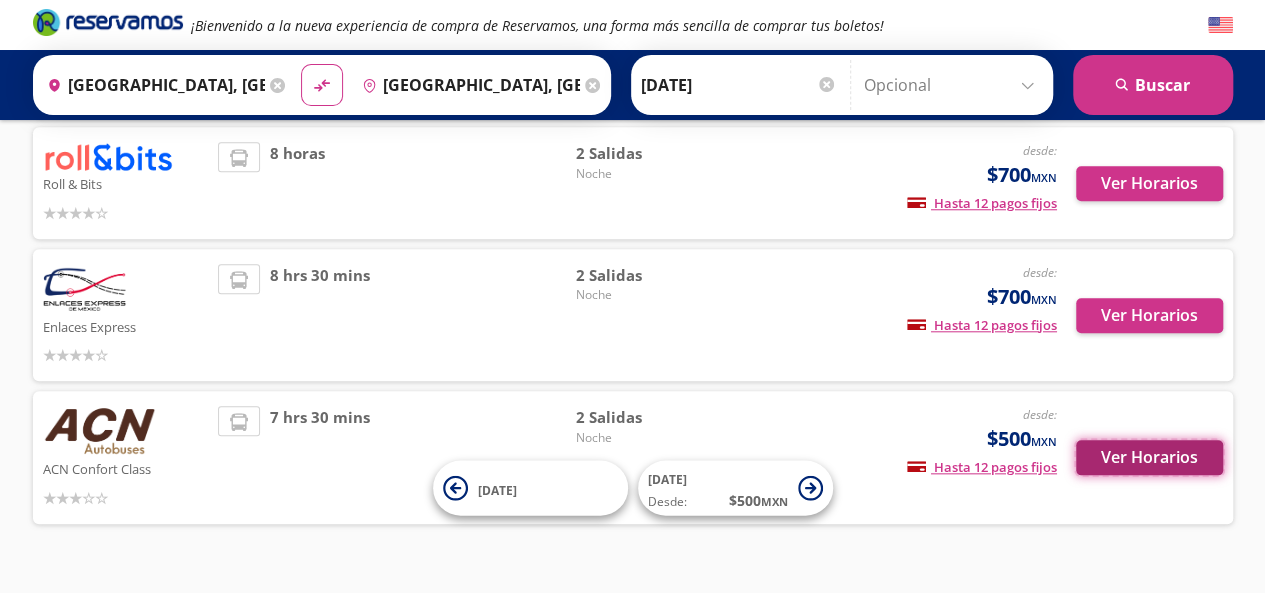 click on "Ver Horarios" at bounding box center (1149, 457) 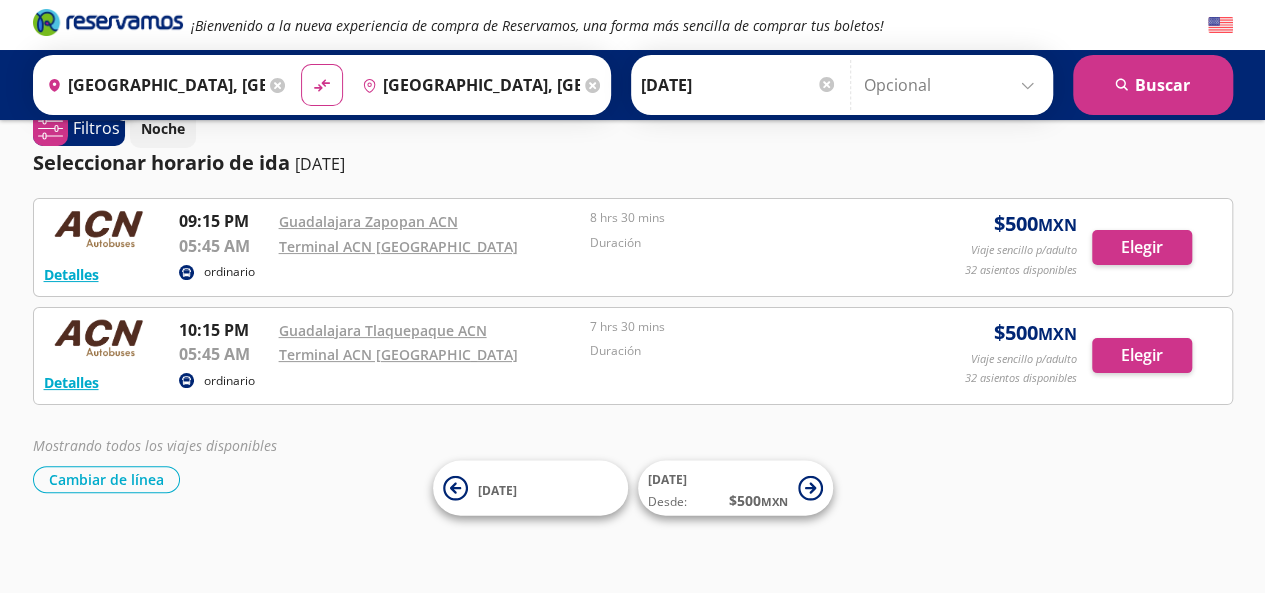 scroll, scrollTop: 0, scrollLeft: 0, axis: both 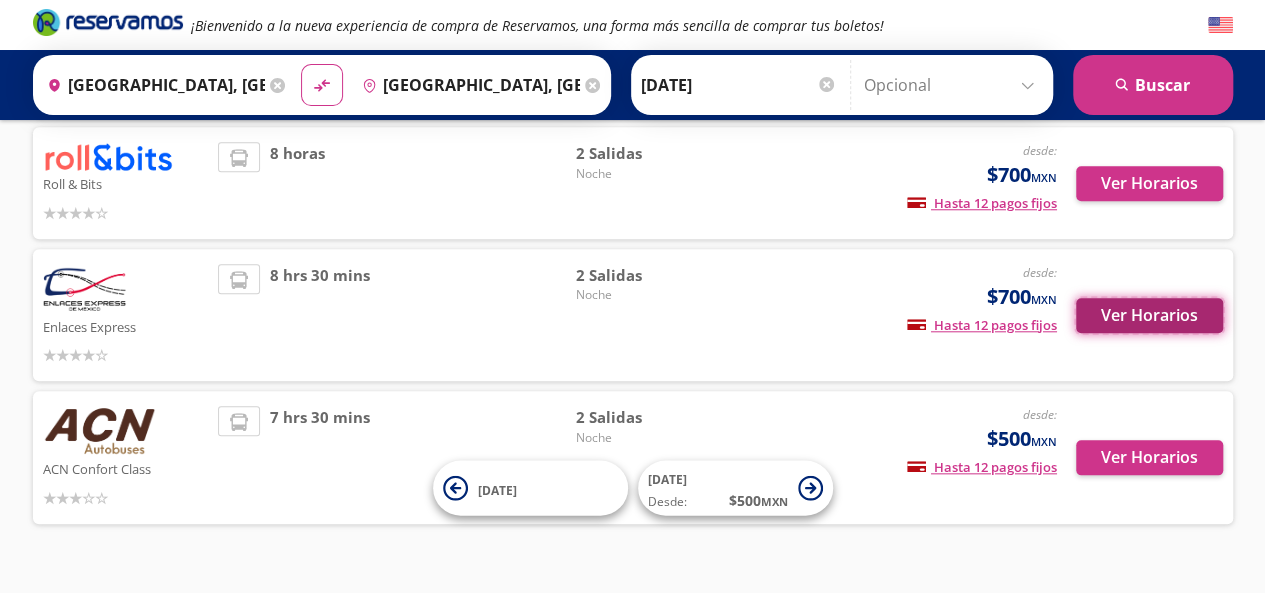 click on "Ver Horarios" at bounding box center (1149, 315) 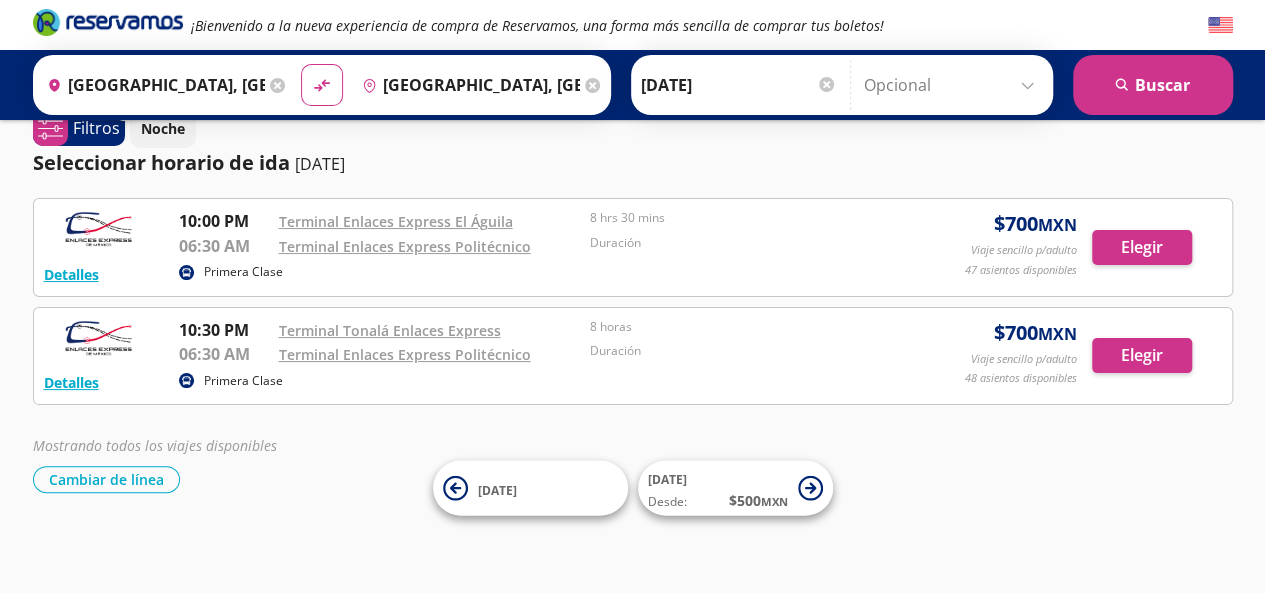 scroll, scrollTop: 0, scrollLeft: 0, axis: both 